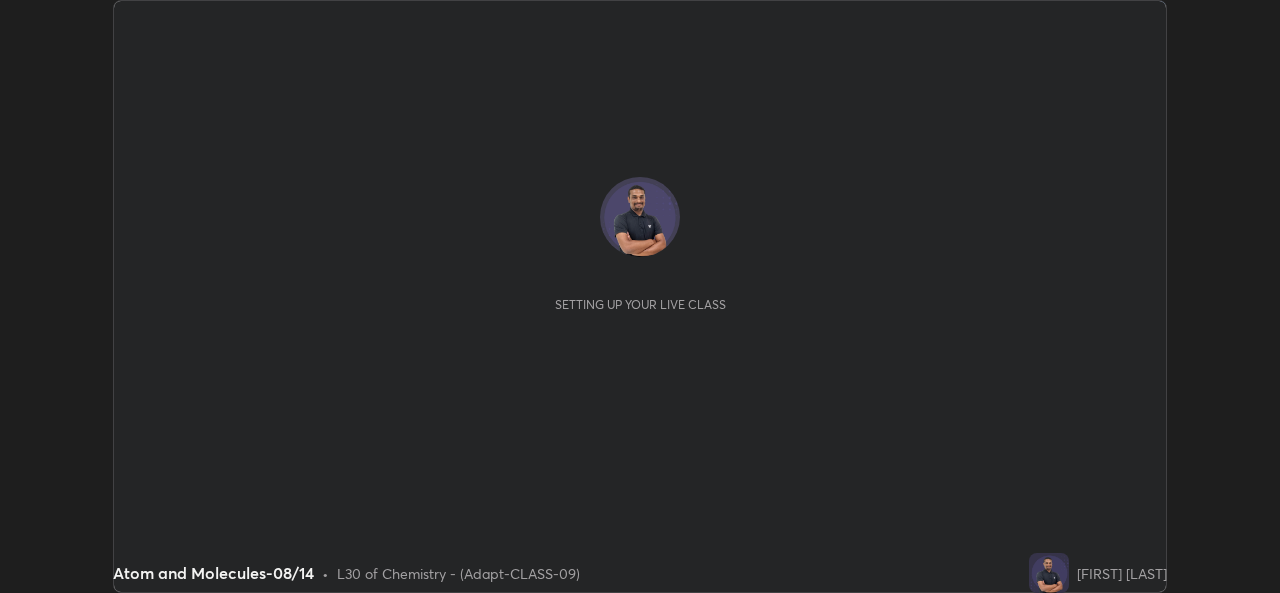 scroll, scrollTop: 0, scrollLeft: 0, axis: both 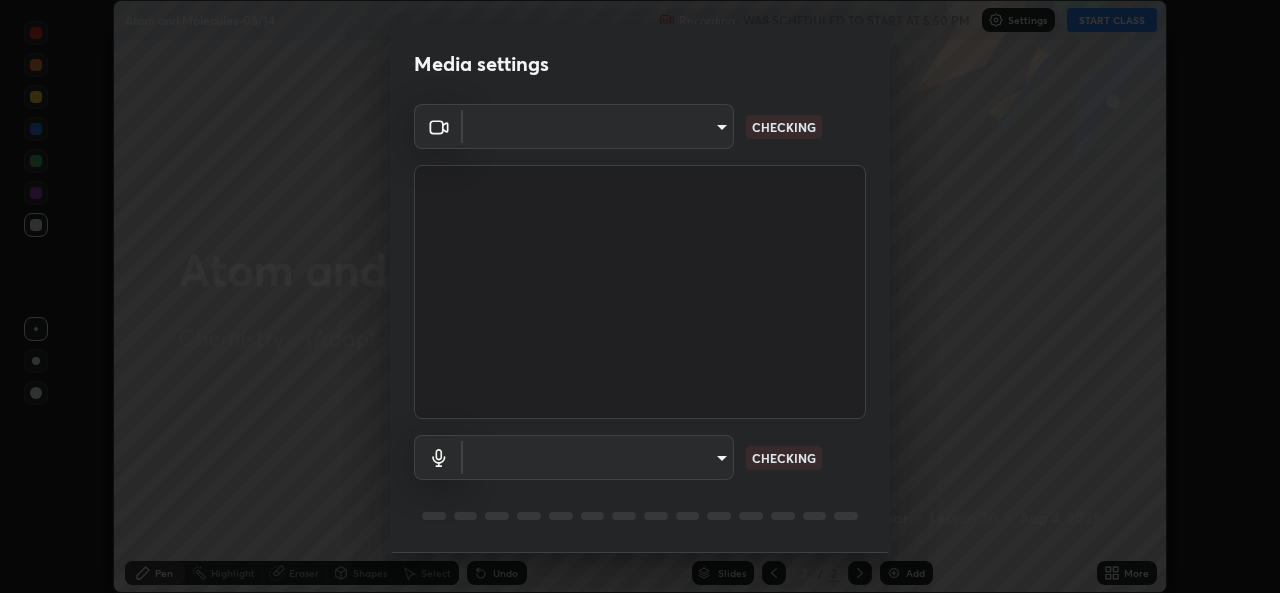 type on "162a4bef6d5de59660943d10e2777e2613c591b7fe343c7323db06c6e3c7e835" 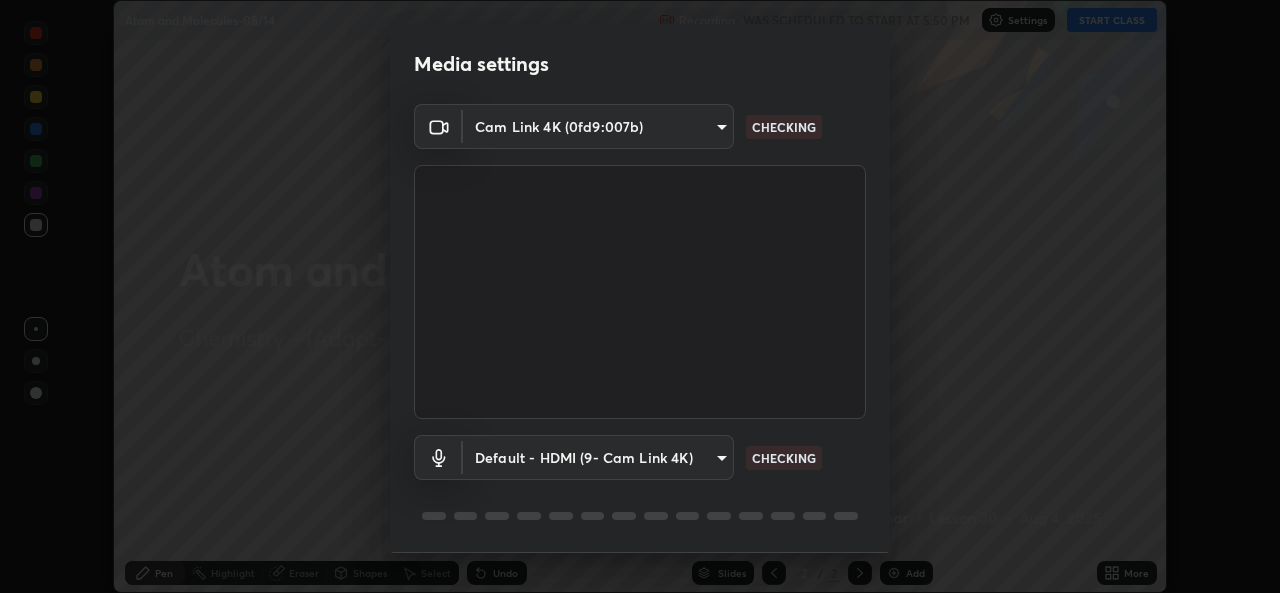 scroll, scrollTop: 63, scrollLeft: 0, axis: vertical 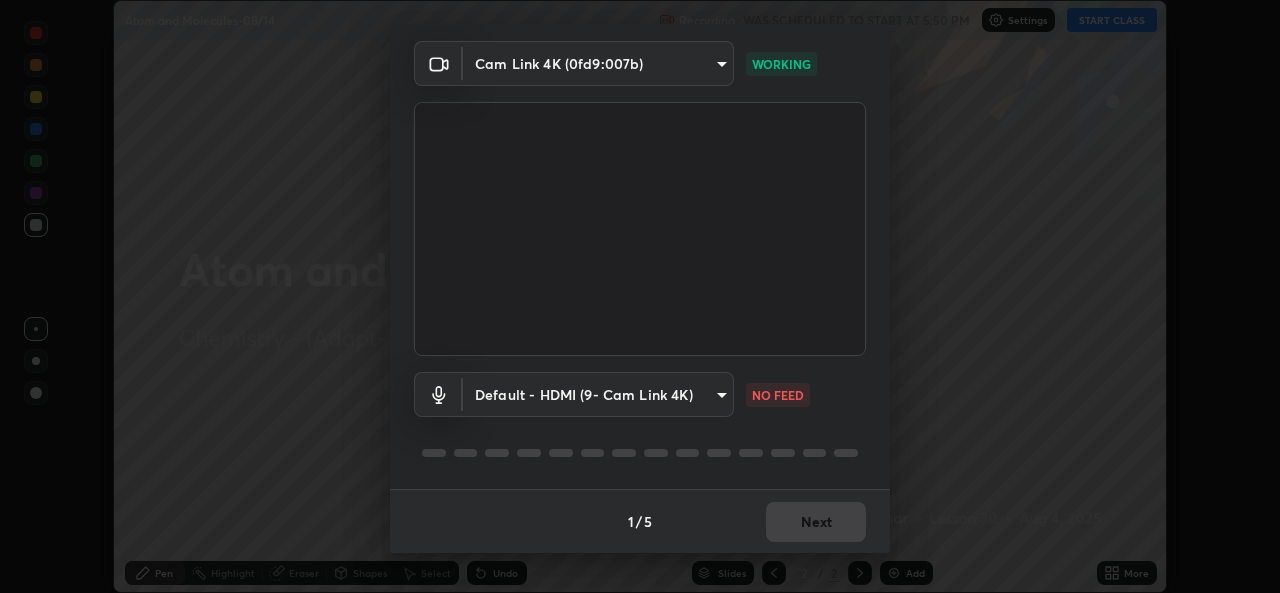 click on "Erase all Atom and Molecules-08/14 Recording WAS SCHEDULED TO START AT  5:50 PM Settings START CLASS Setting up your live class Atom and Molecules-08/14 • L30 of Chemistry - (Adapt-CLASS-09) [FIRST] [LAST] Pen Highlight Eraser Shapes Select Undo Slides 2 / 2 Add More No doubts shared Encourage your learners to ask a doubt for better clarity Report an issue Reason for reporting Buffering Chat not working Audio - Video sync issue Educator video quality low ​ Attach an image Report an issue Reason for reporting Buffering Chat not working Audio - Video sync issue Educator video quality low ​ Attach an image Report Media settings Cam Link 4K (0fd9:007b) 162a4bef6d5de59660943d10e2777e2613c591b7fe343c7323db06c6e3c7e835 WORKING Default - HDMI (9- Cam Link 4K) default NO FEED 1 / 5 Next" at bounding box center (640, 296) 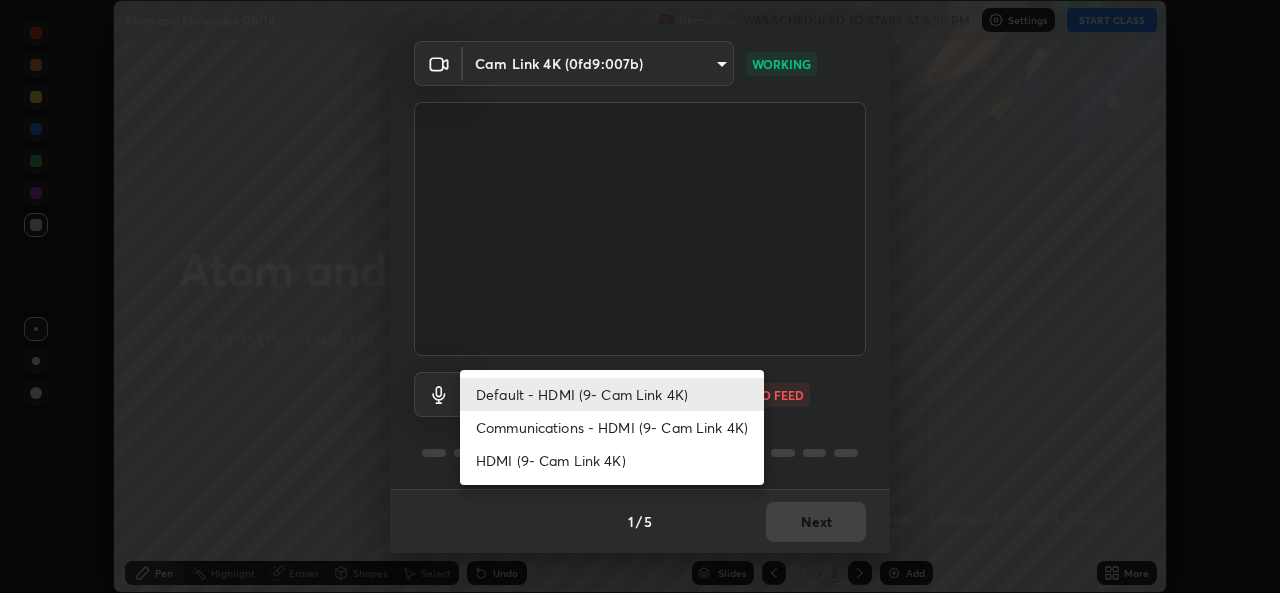 click on "Communications - HDMI (9- Cam Link 4K)" at bounding box center (612, 427) 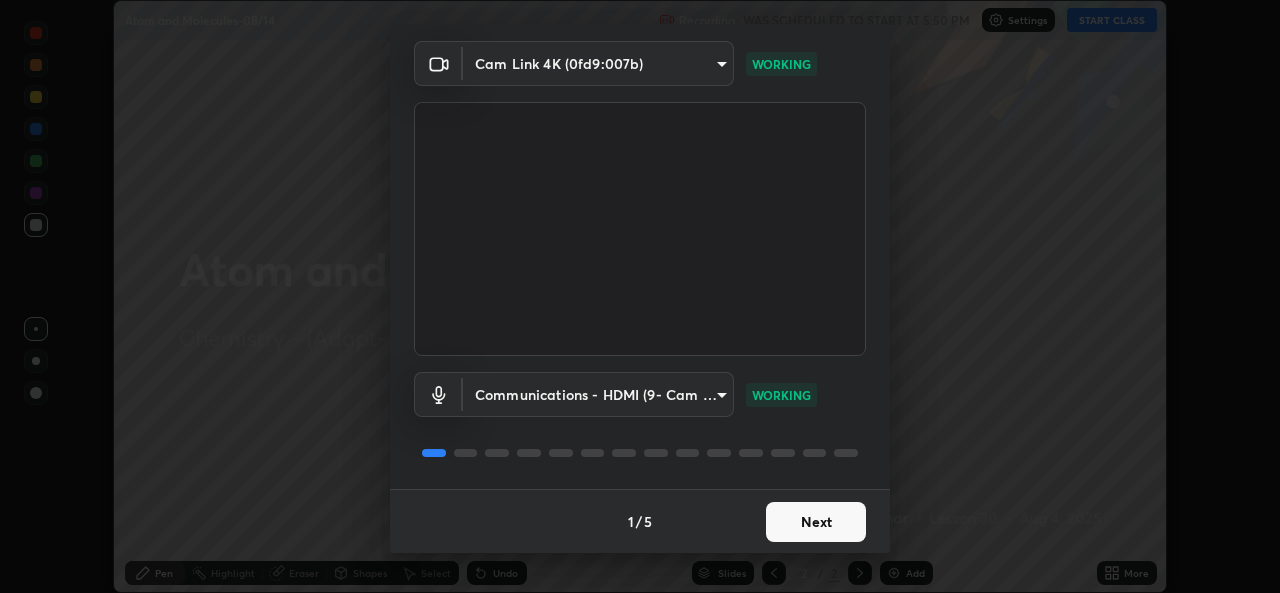 click on "Next" at bounding box center (816, 522) 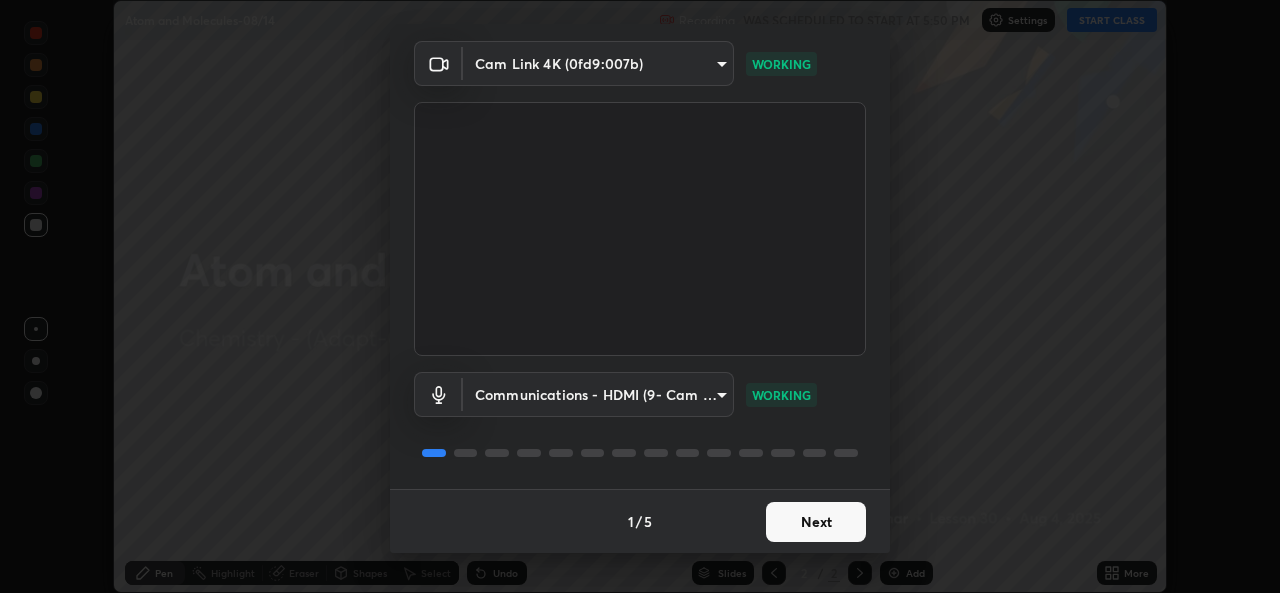 scroll, scrollTop: 0, scrollLeft: 0, axis: both 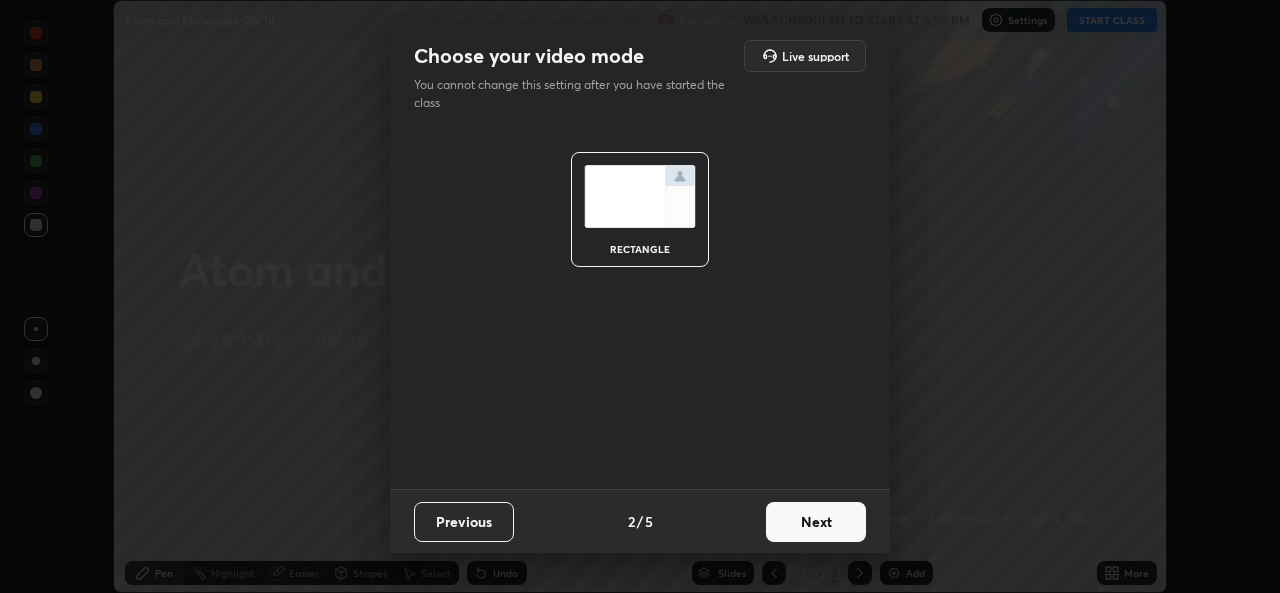 click on "Next" at bounding box center [816, 522] 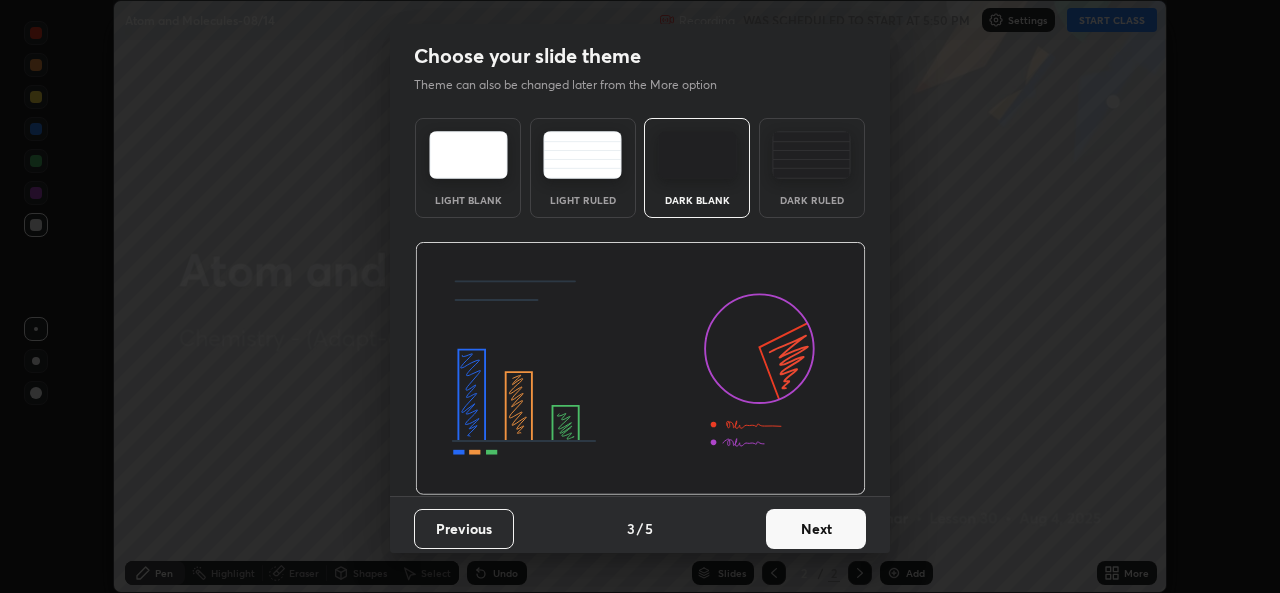 click on "Next" at bounding box center (816, 529) 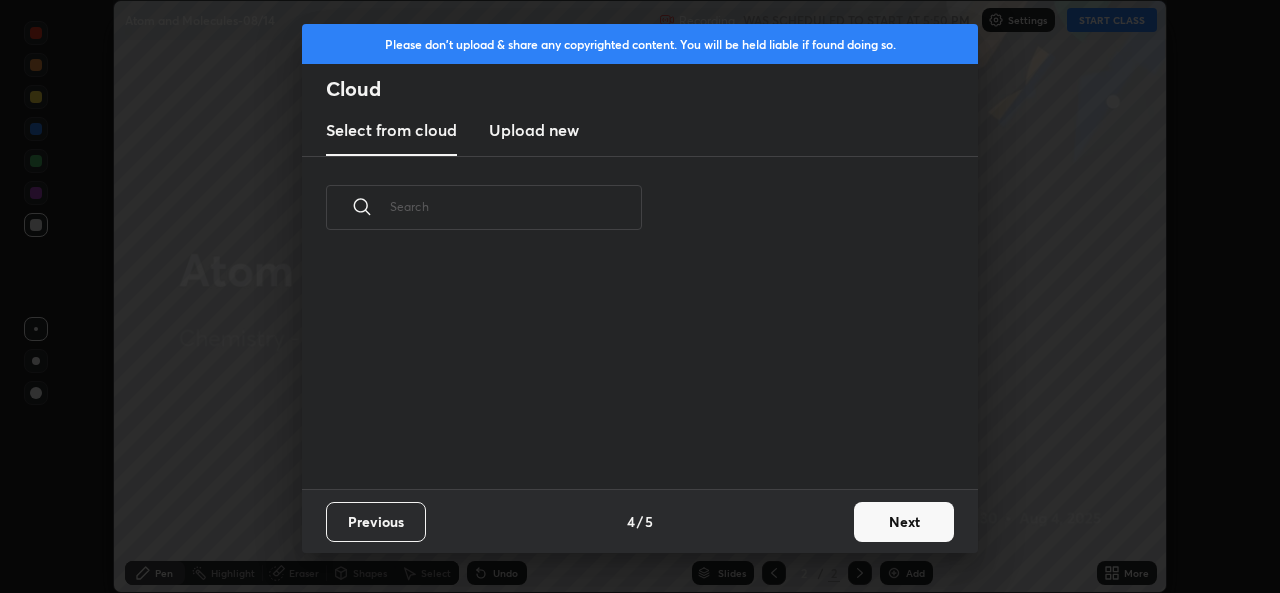 click on "Next" at bounding box center [904, 522] 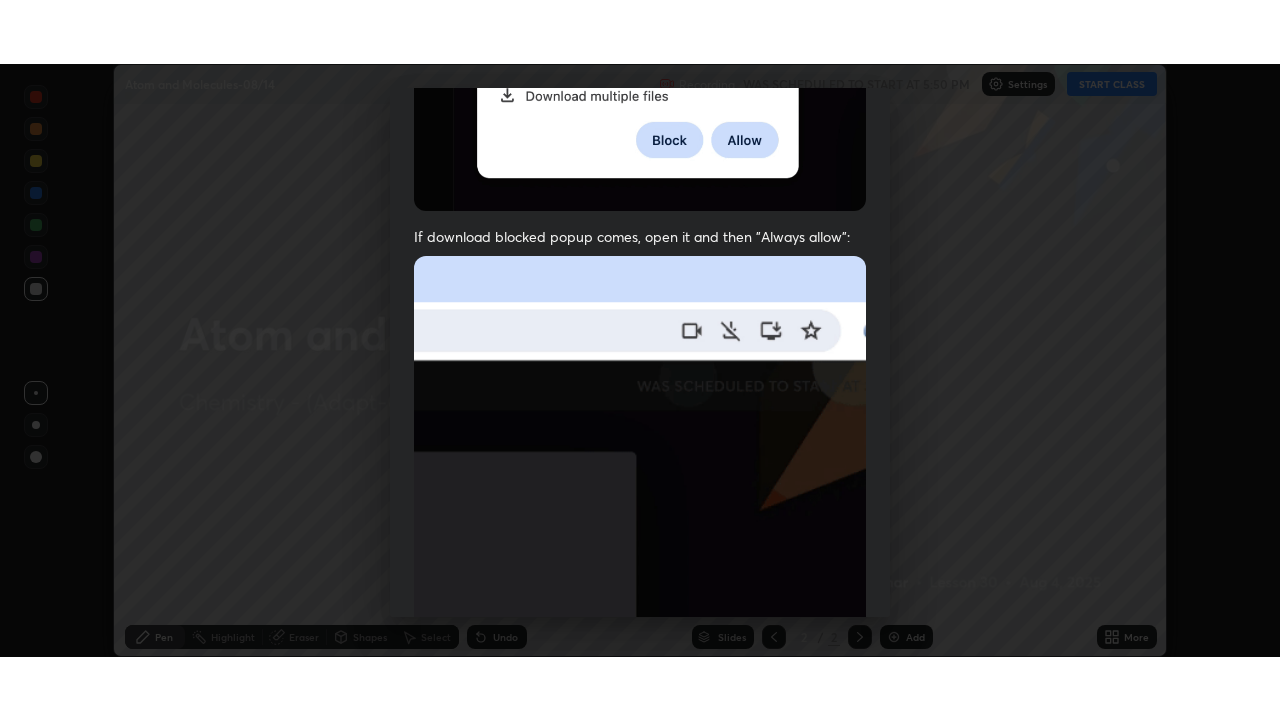 scroll, scrollTop: 471, scrollLeft: 0, axis: vertical 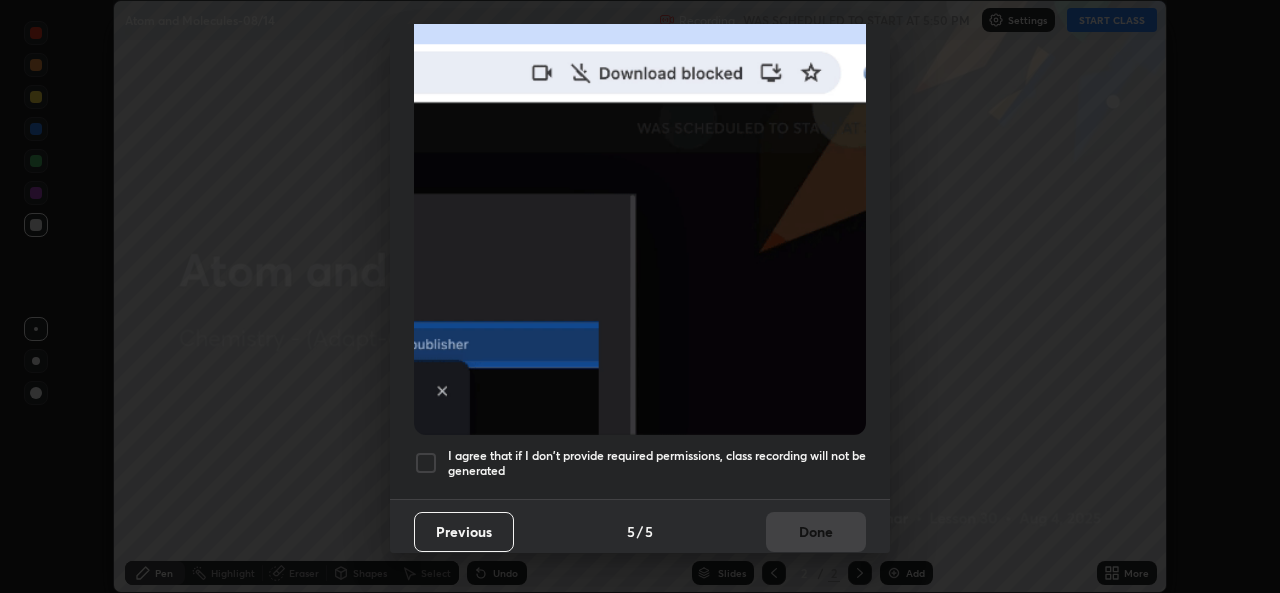 click at bounding box center (426, 463) 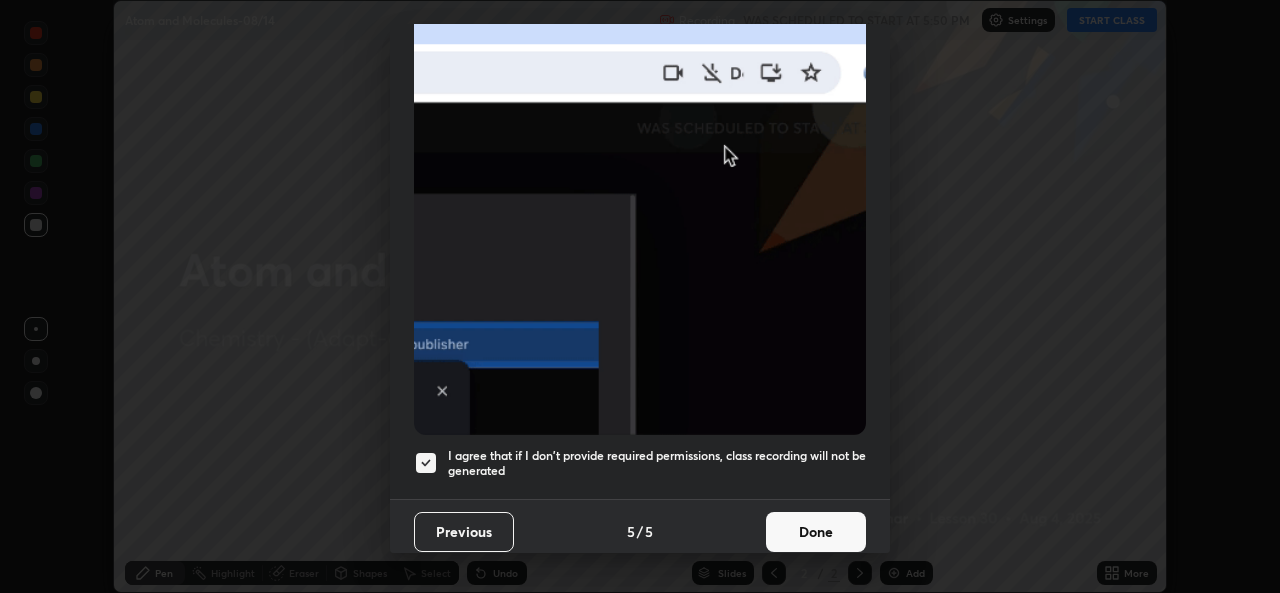 click on "Done" at bounding box center [816, 532] 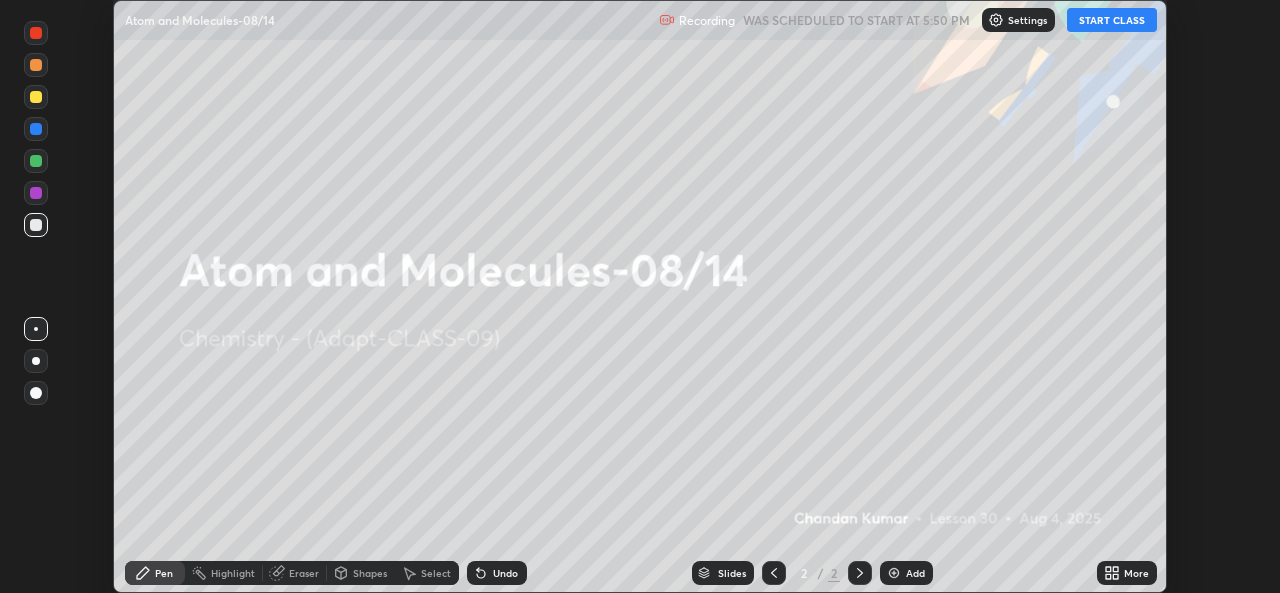 click on "More" at bounding box center (1136, 573) 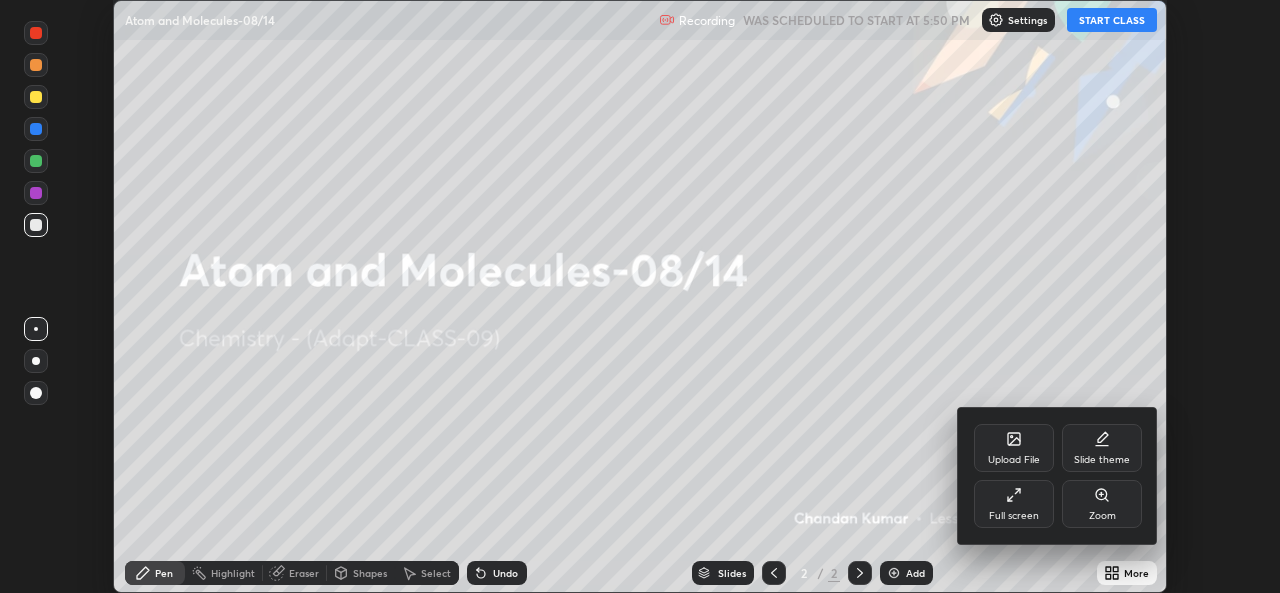 click on "Full screen" at bounding box center [1014, 504] 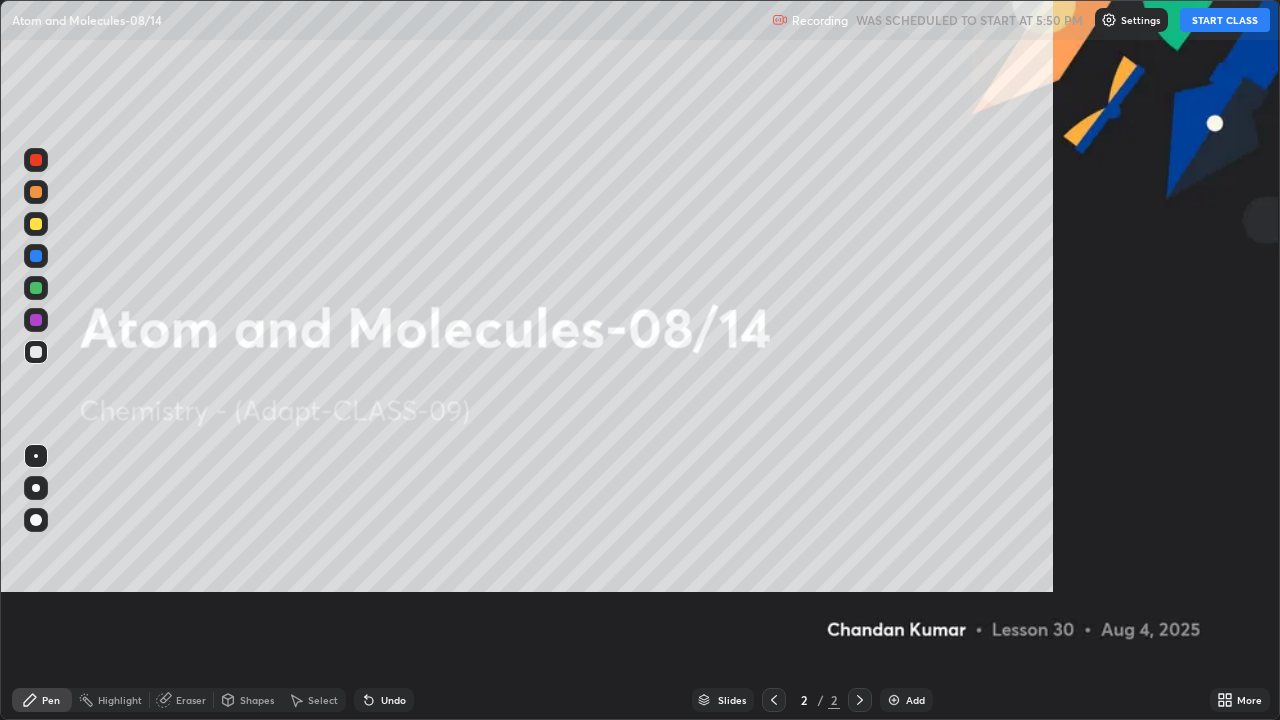 scroll, scrollTop: 99280, scrollLeft: 98720, axis: both 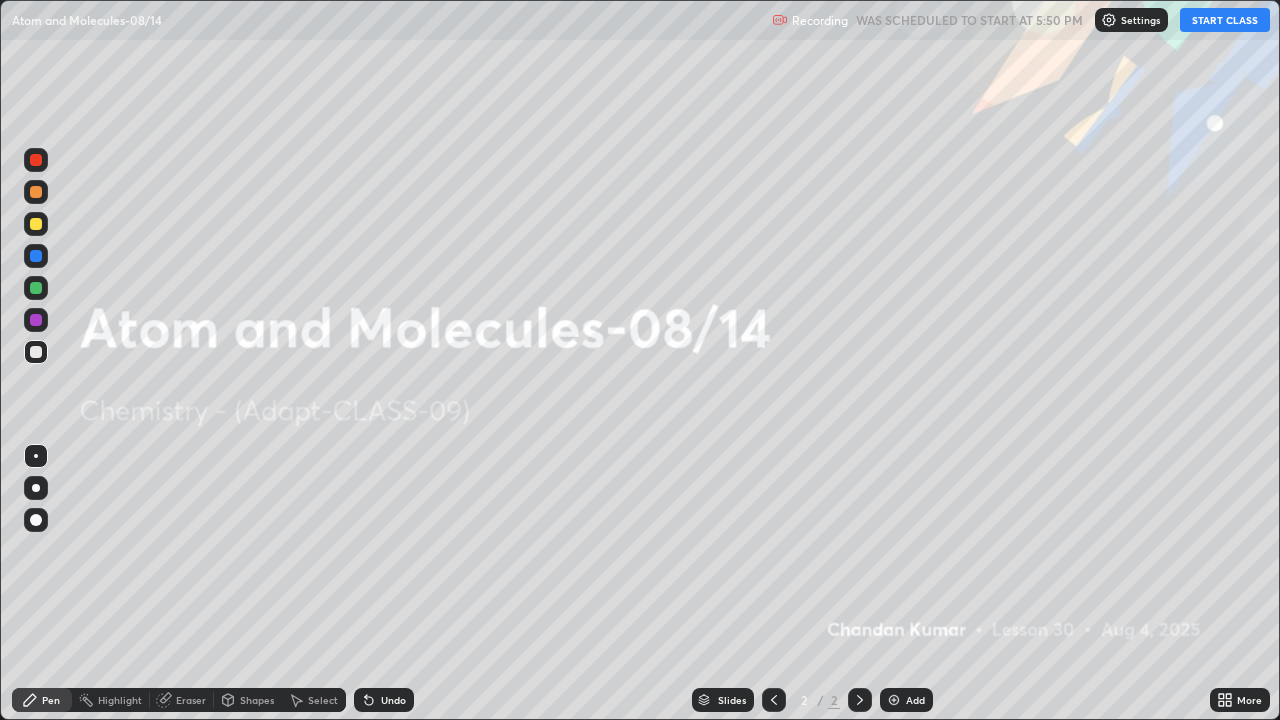 click on "Eraser" at bounding box center [182, 700] 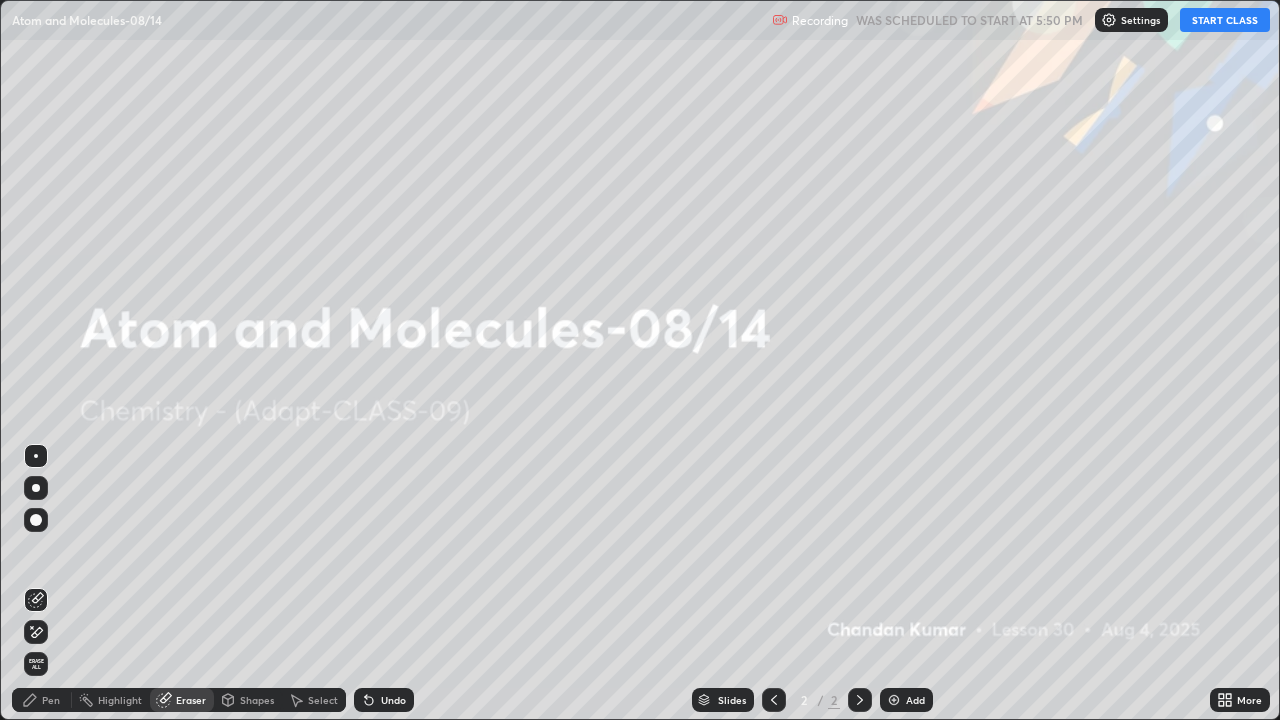 click on "Erase all" at bounding box center (36, 664) 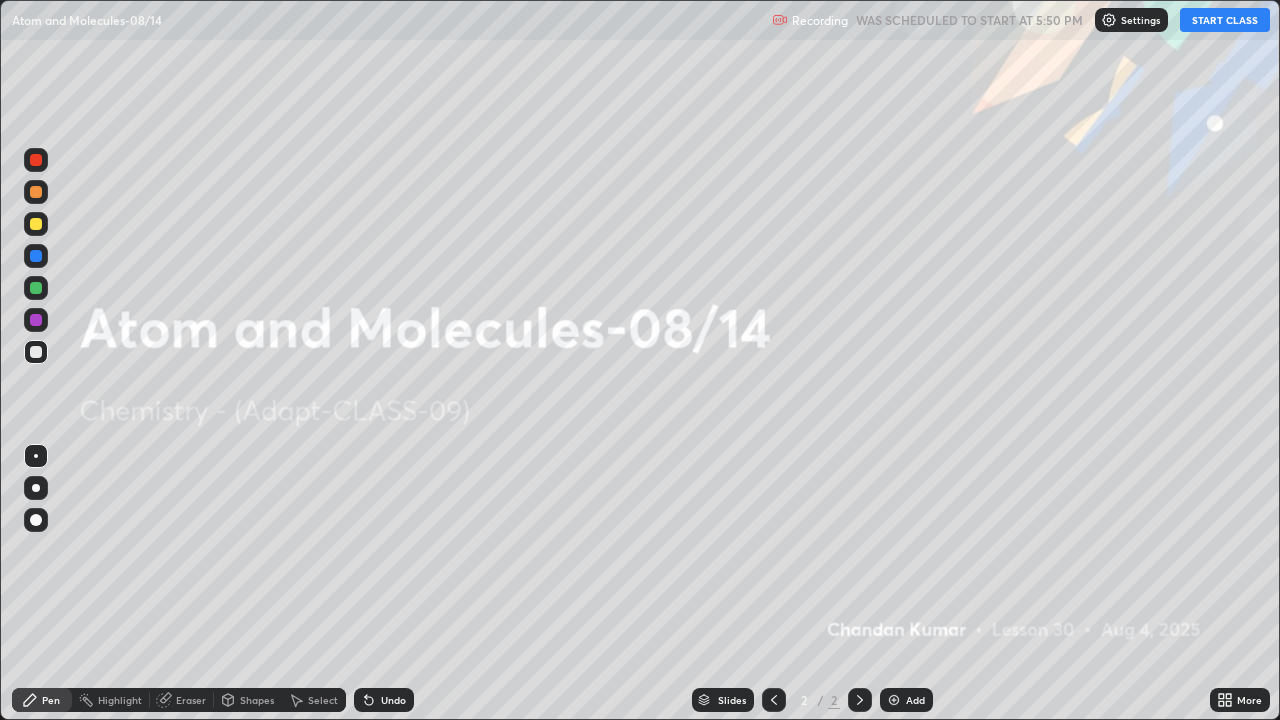 click on "Eraser" at bounding box center (191, 700) 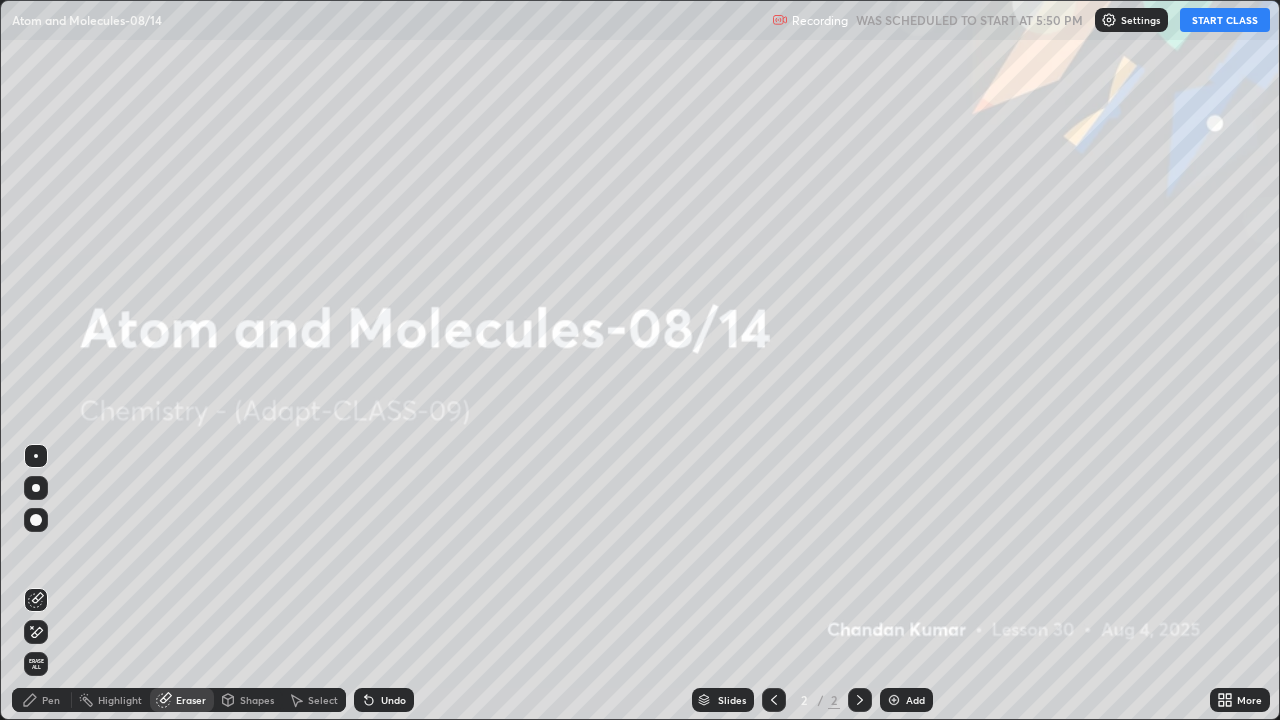 click on "Eraser" at bounding box center (191, 700) 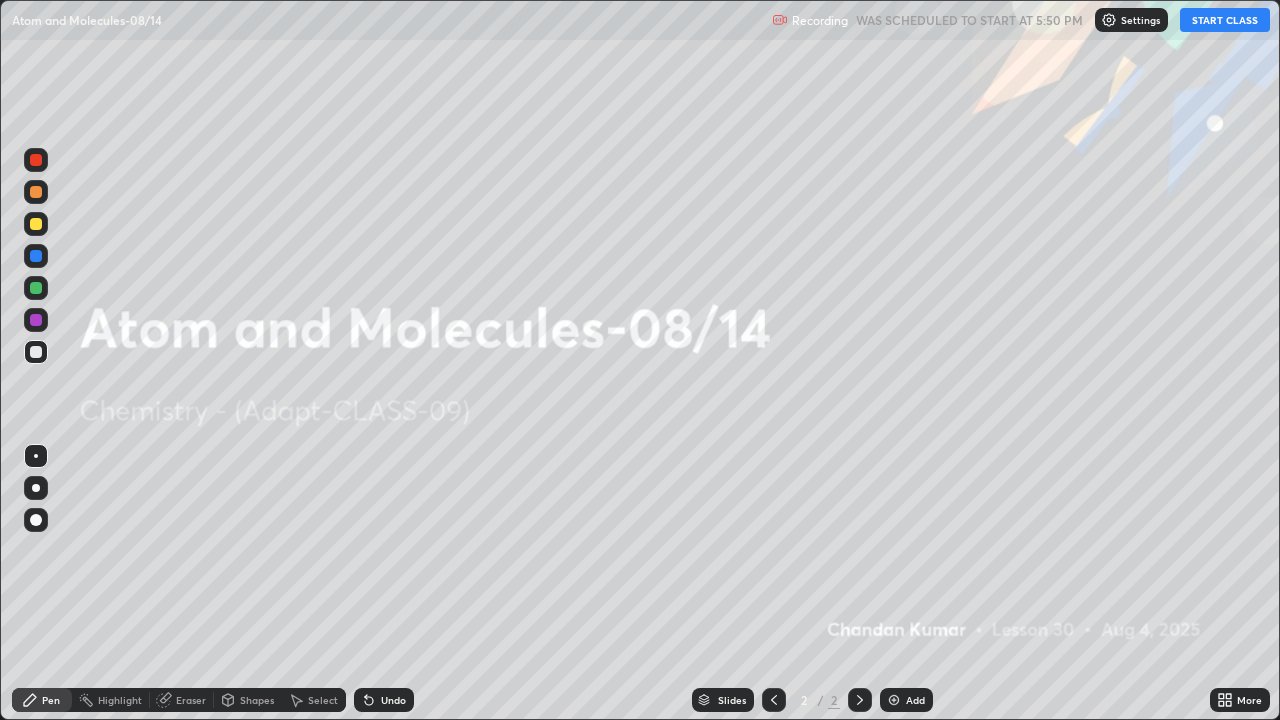 click on "Pen" at bounding box center (51, 700) 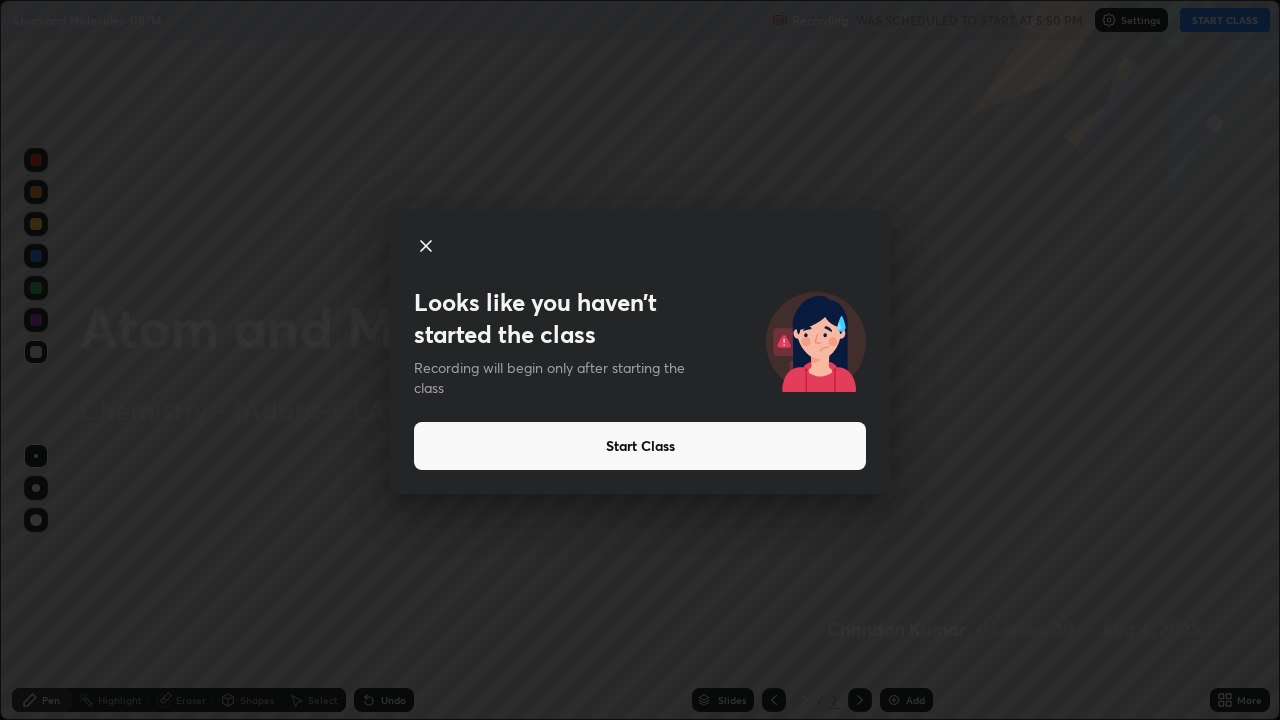 click 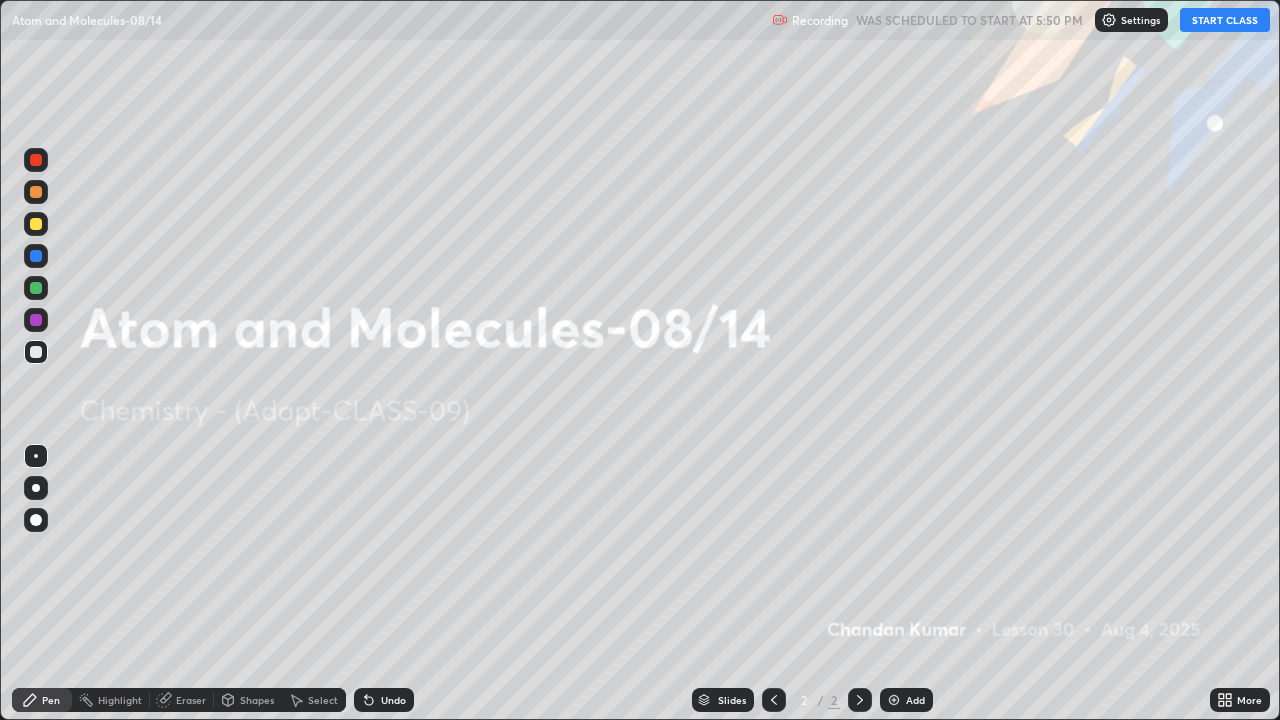 click 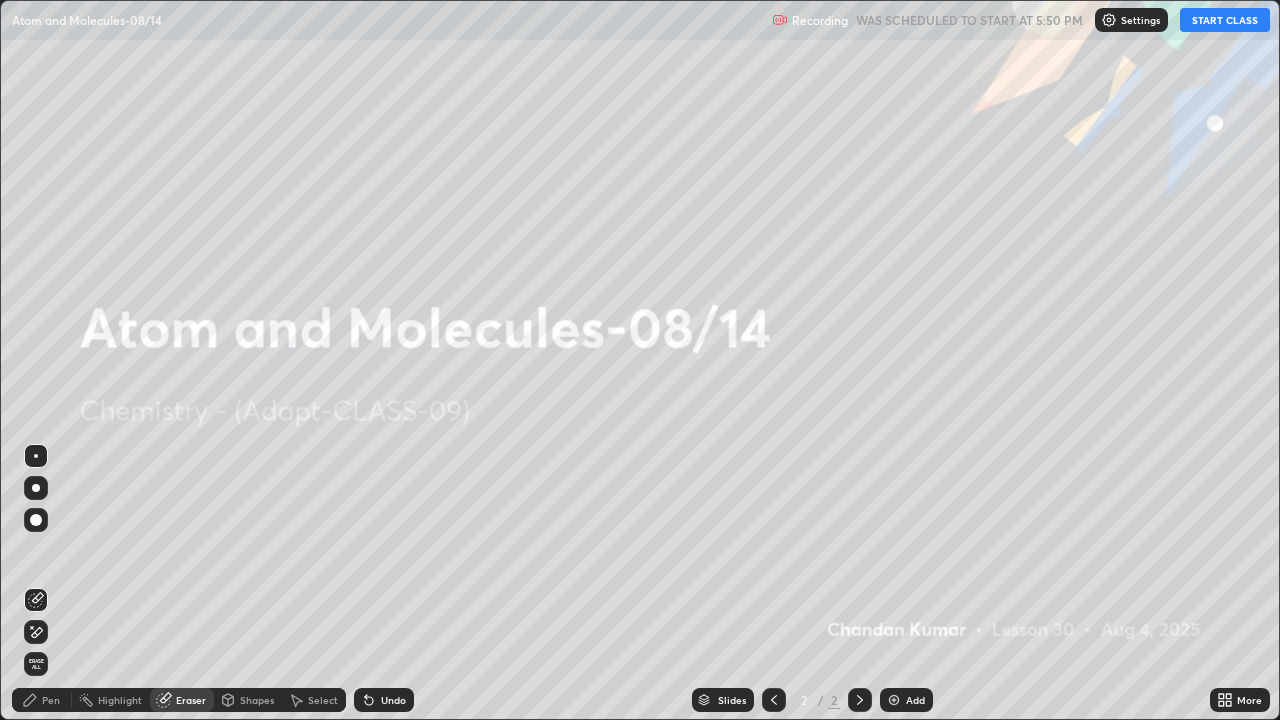 click 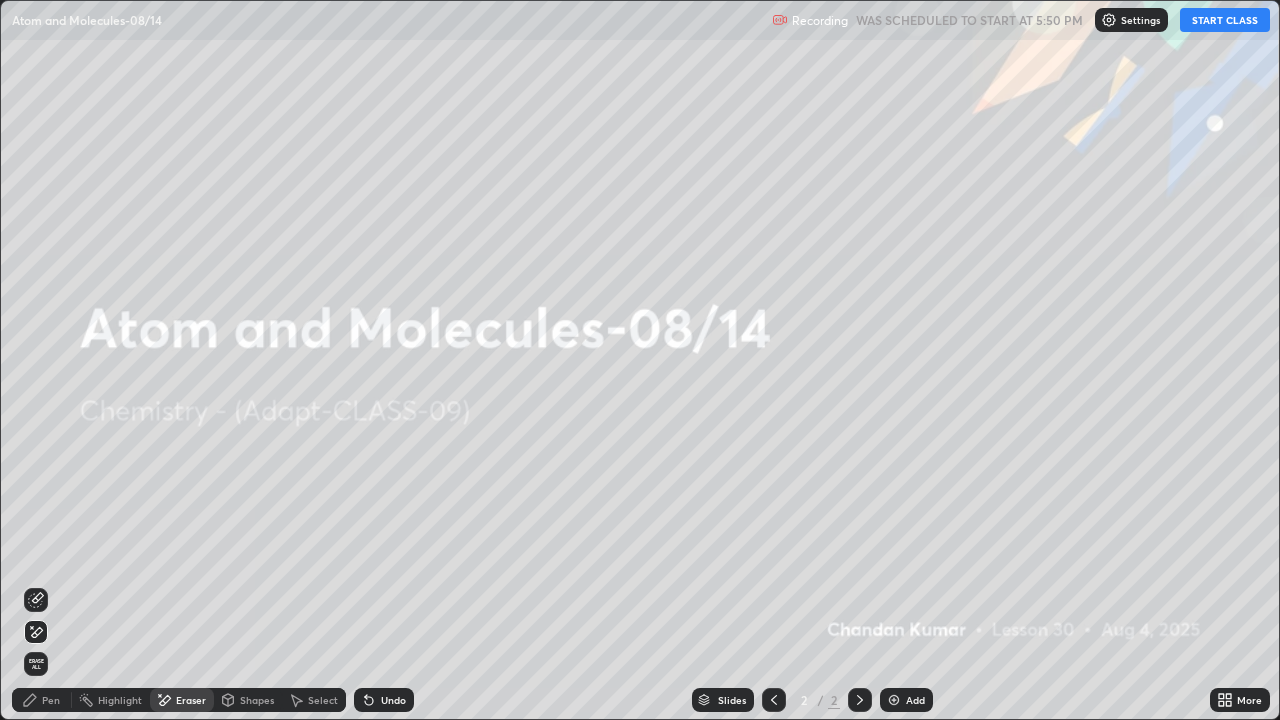 click 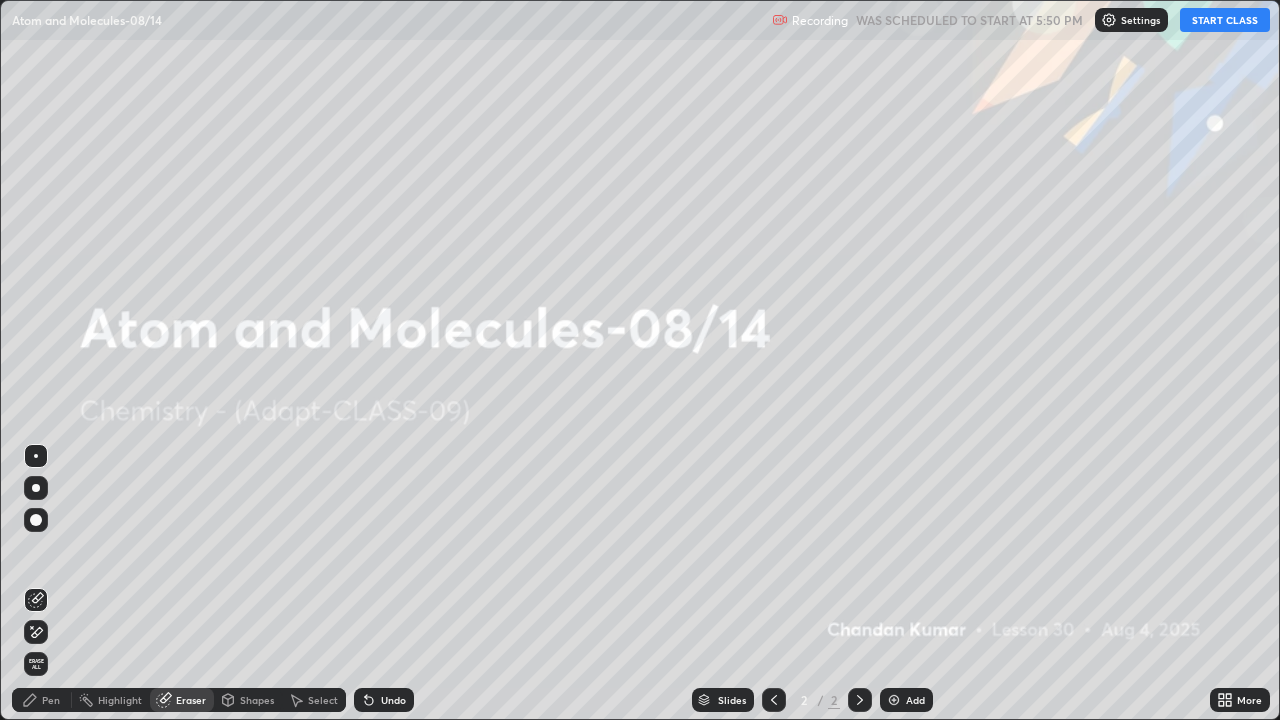 click on "Erase all" at bounding box center [36, 664] 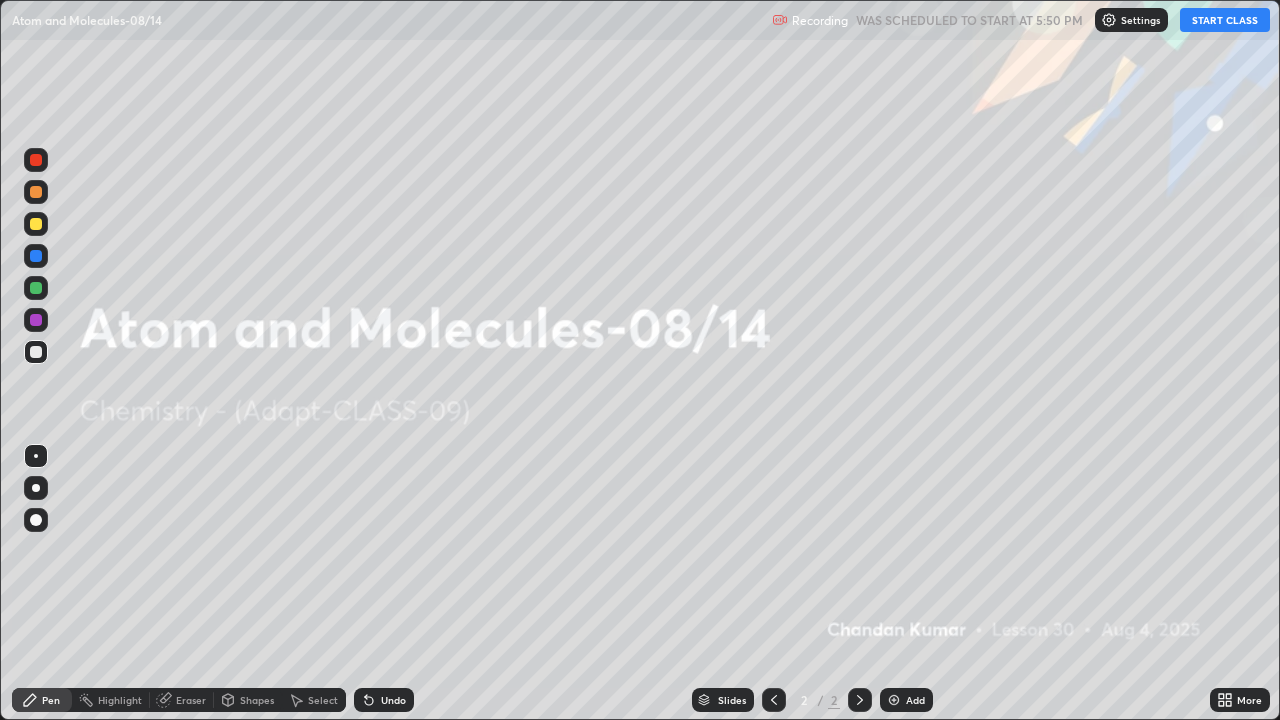 click on "Highlight" at bounding box center (120, 700) 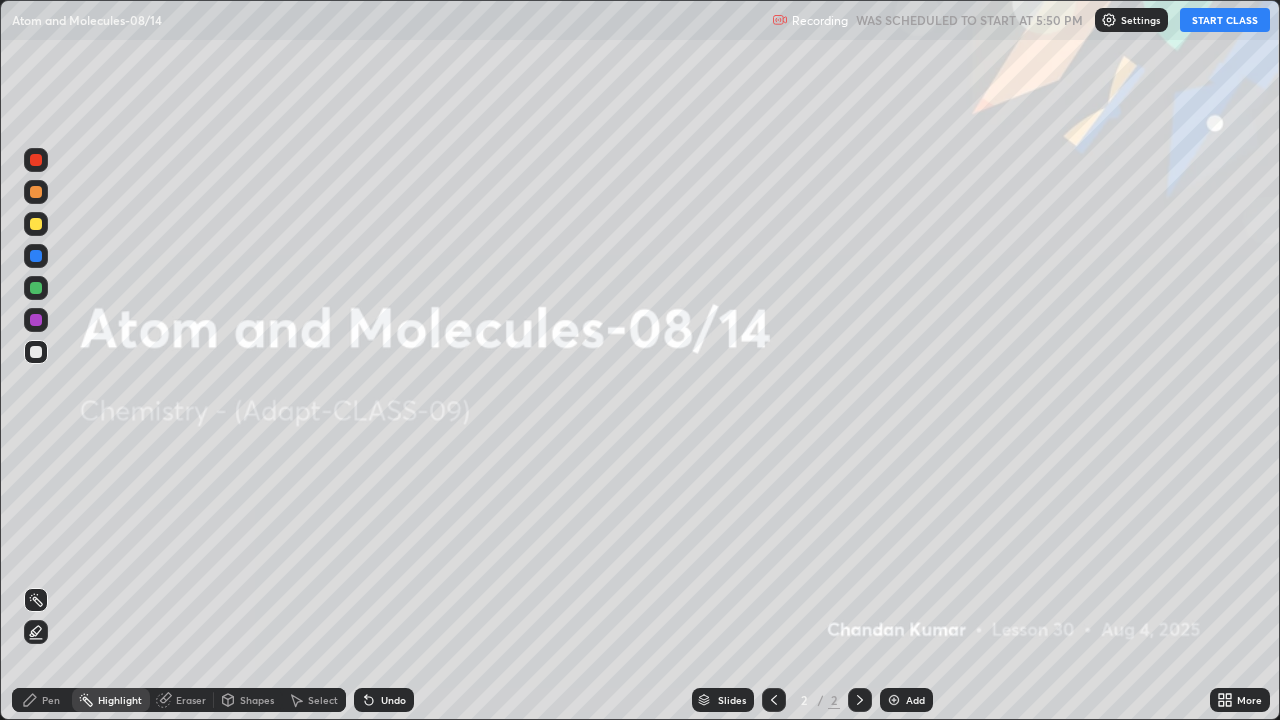 click 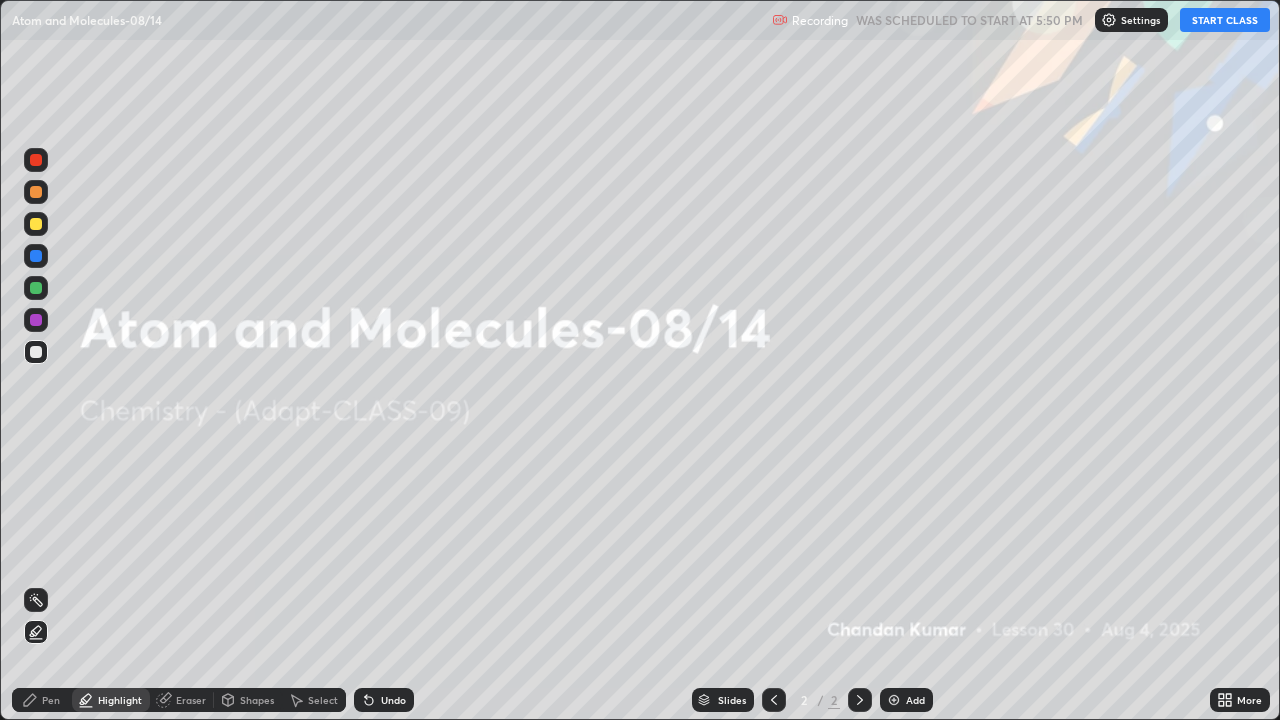 click 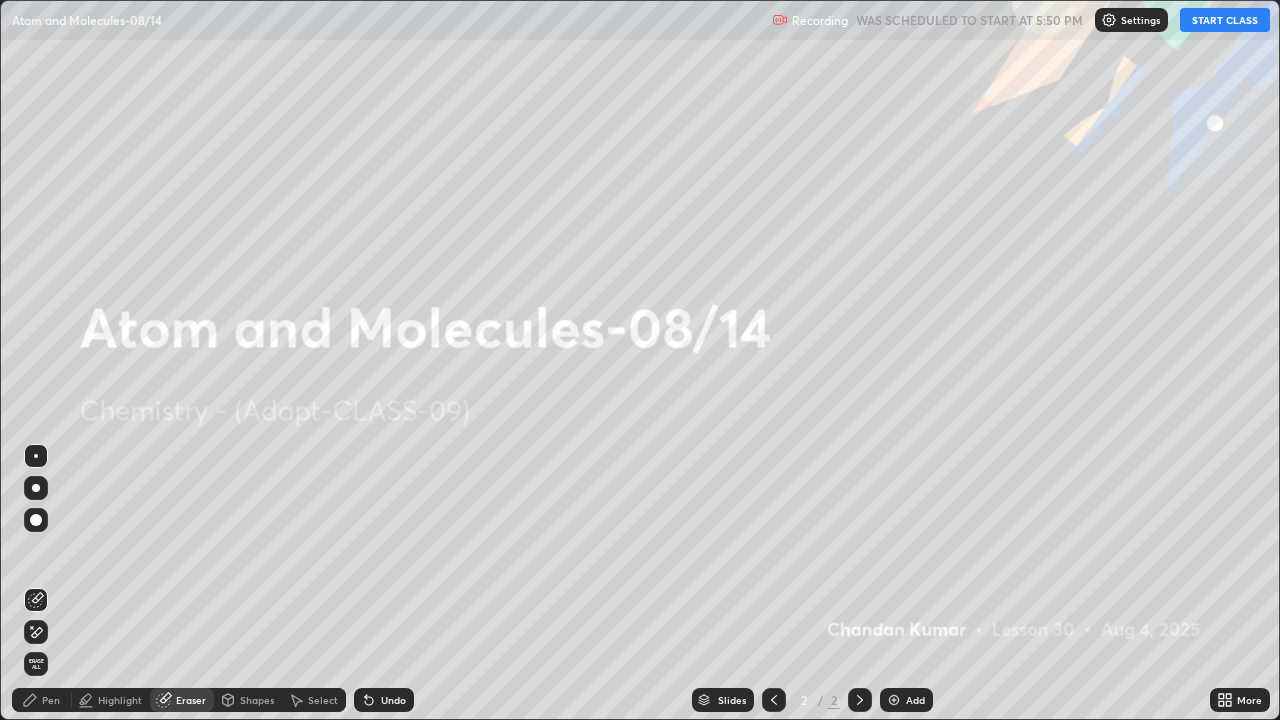 click on "Eraser" at bounding box center [182, 700] 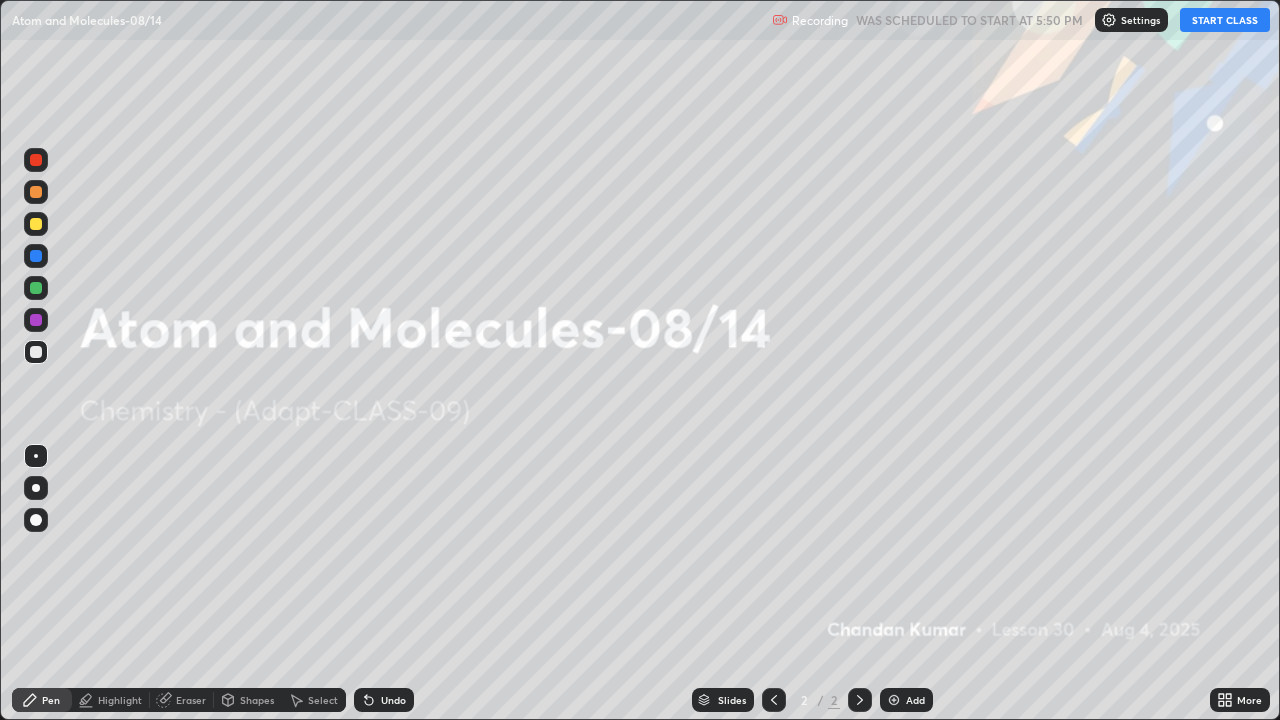 click on "Pen" at bounding box center (51, 700) 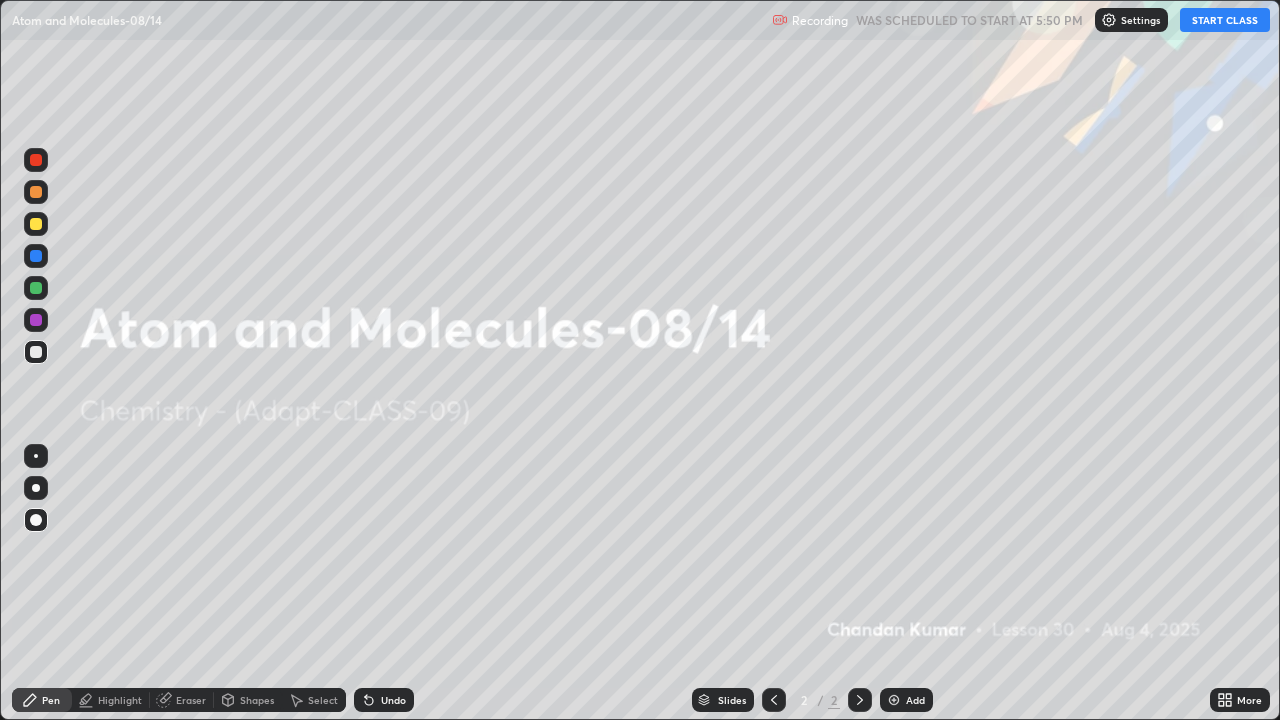 click on "Eraser" at bounding box center (182, 700) 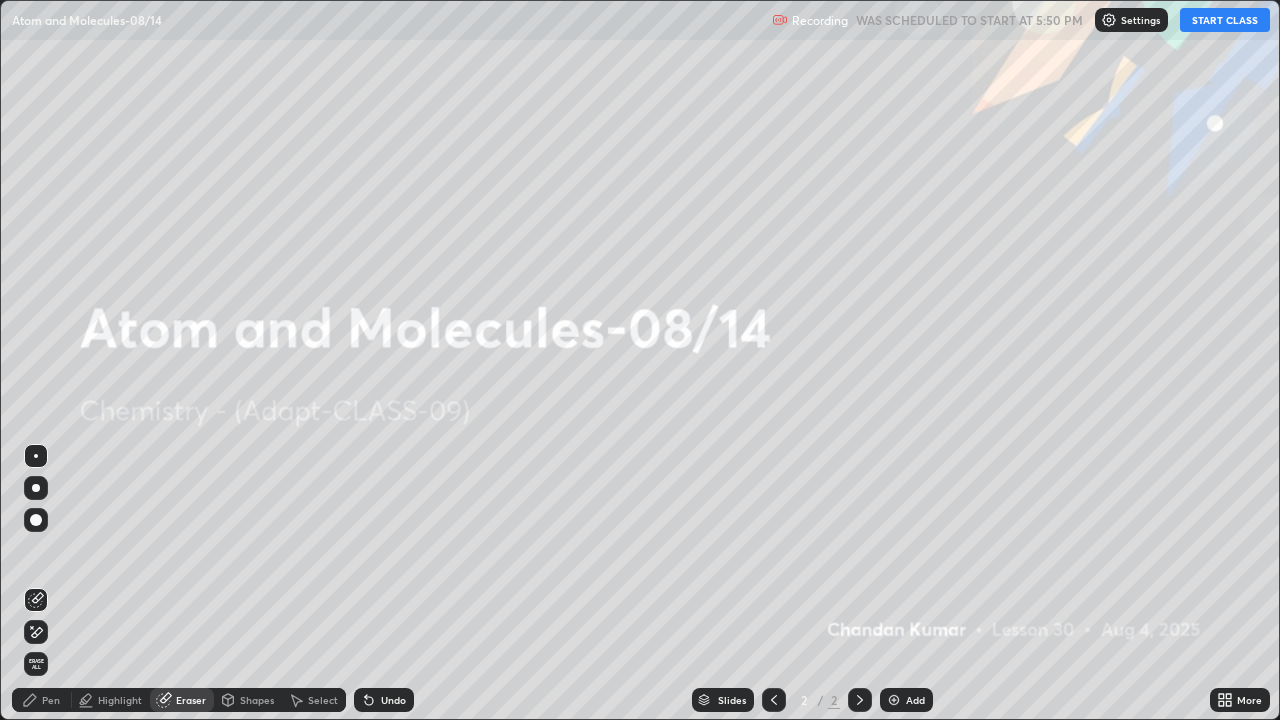 click 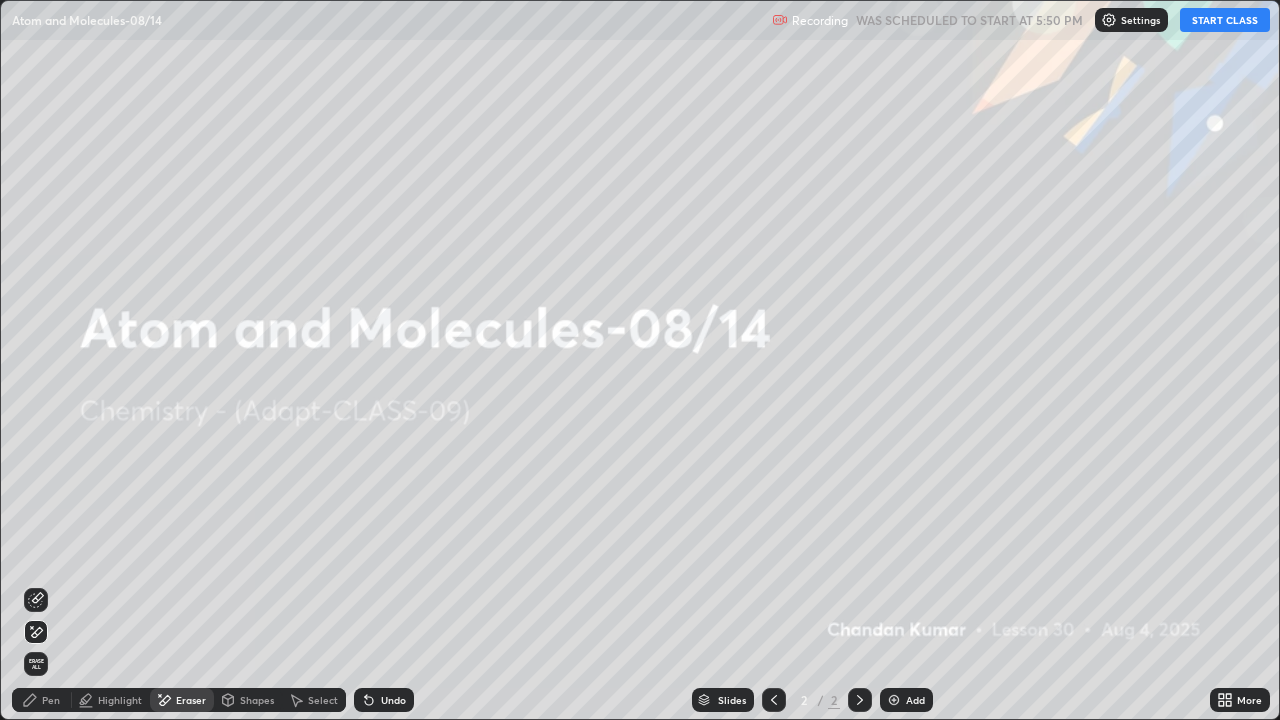 click 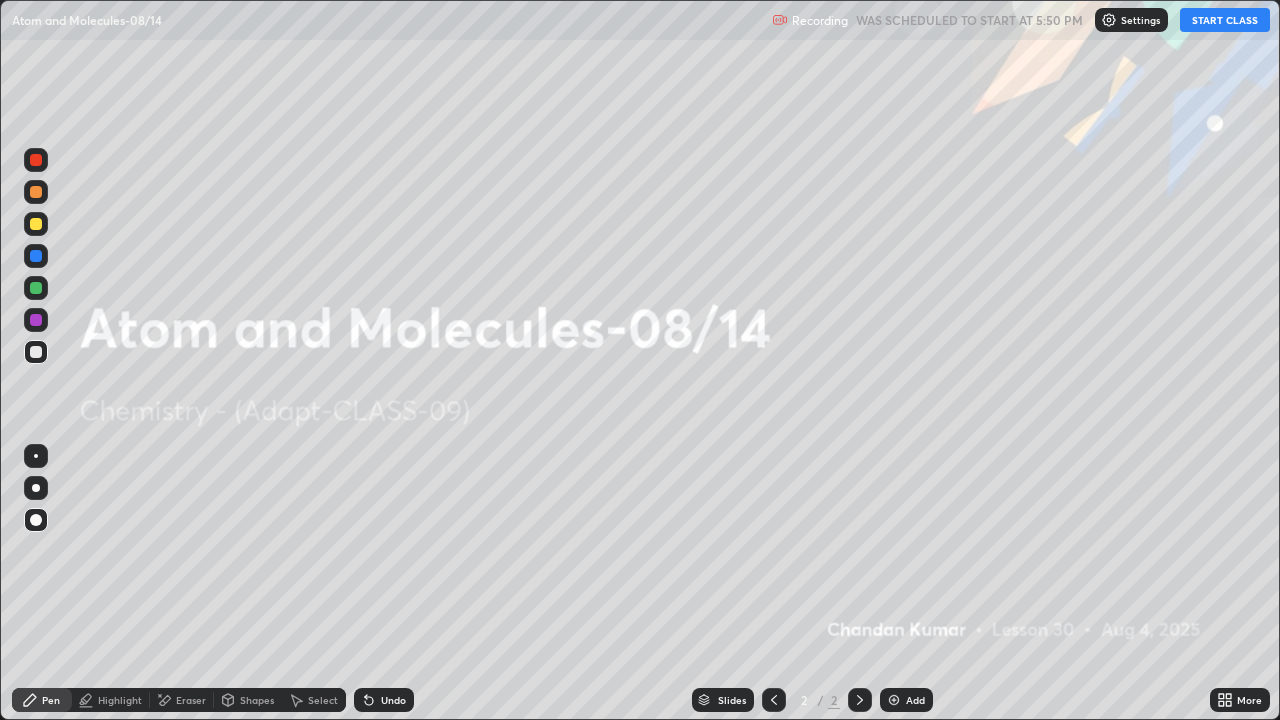 click at bounding box center [36, 320] 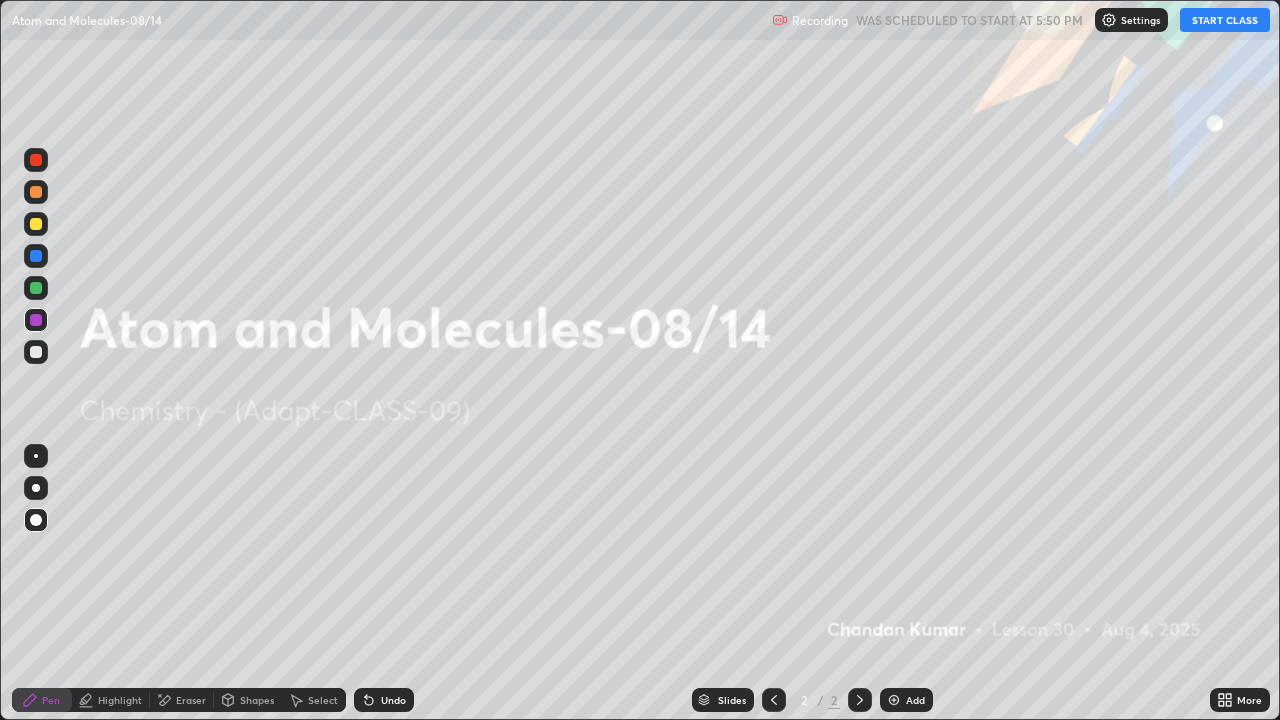 click at bounding box center (36, 352) 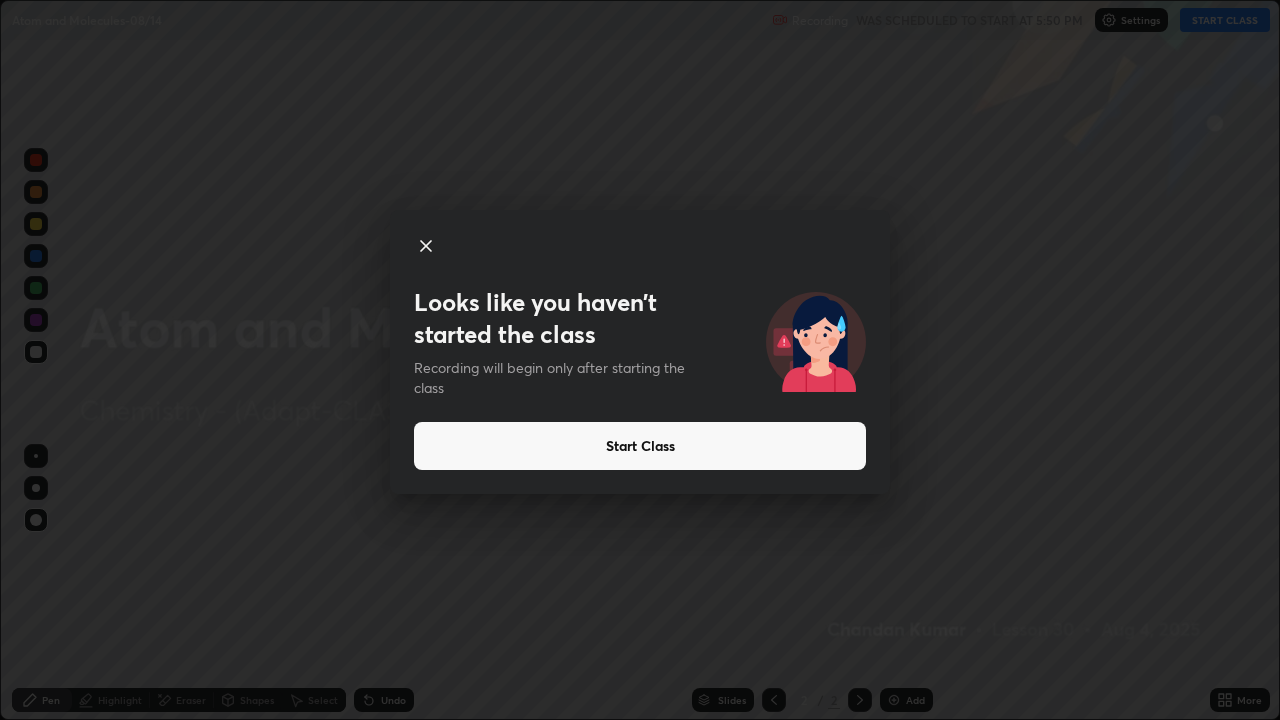 click at bounding box center [640, 248] 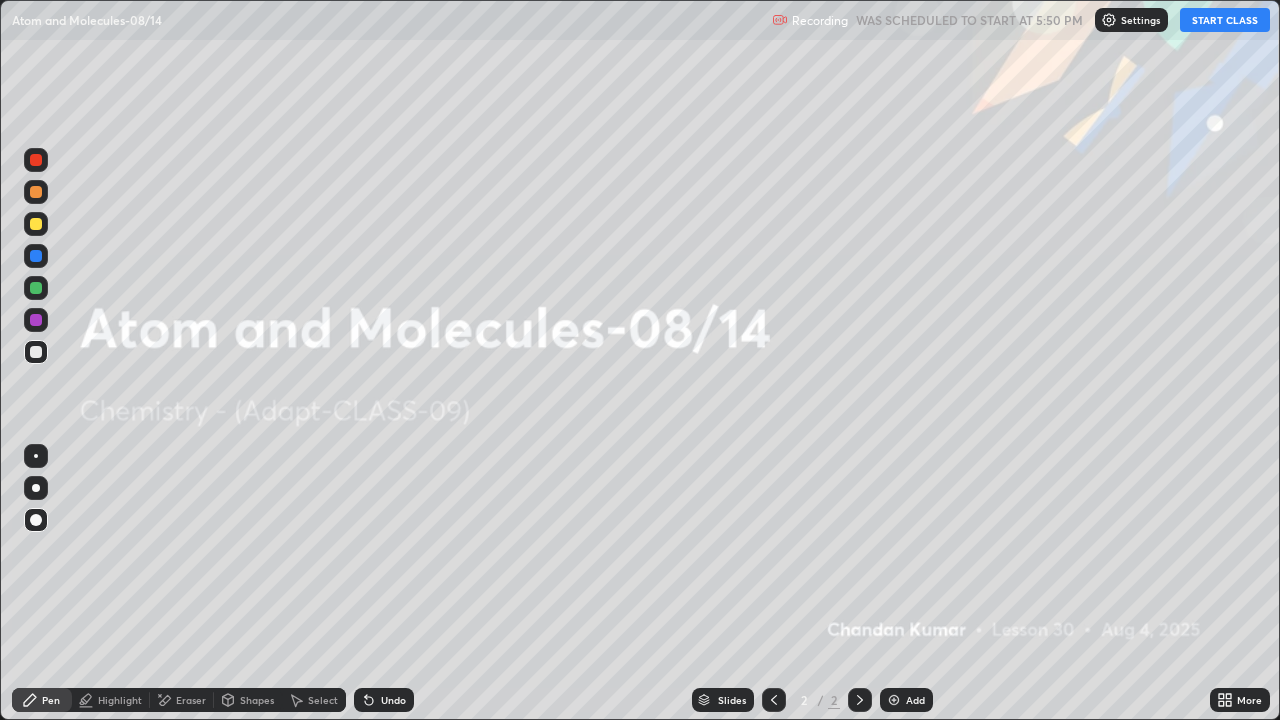 click on "Add" at bounding box center (906, 700) 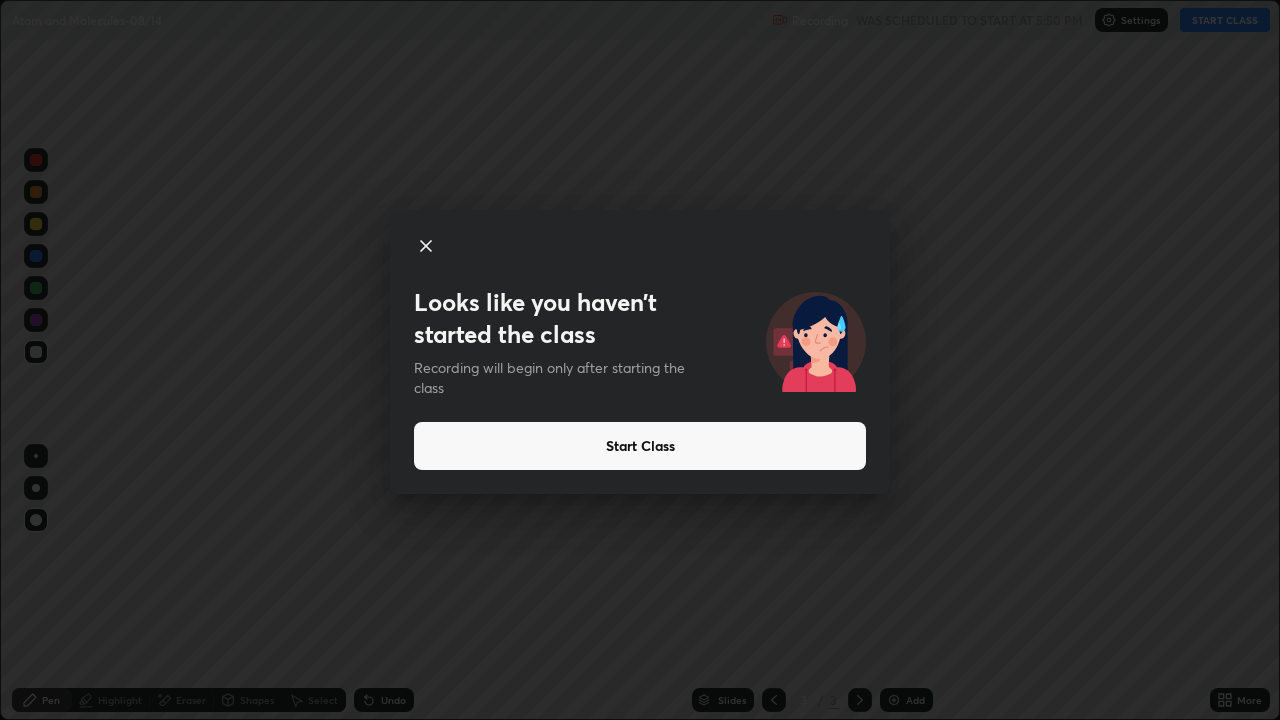 click on "Start Class" at bounding box center (640, 446) 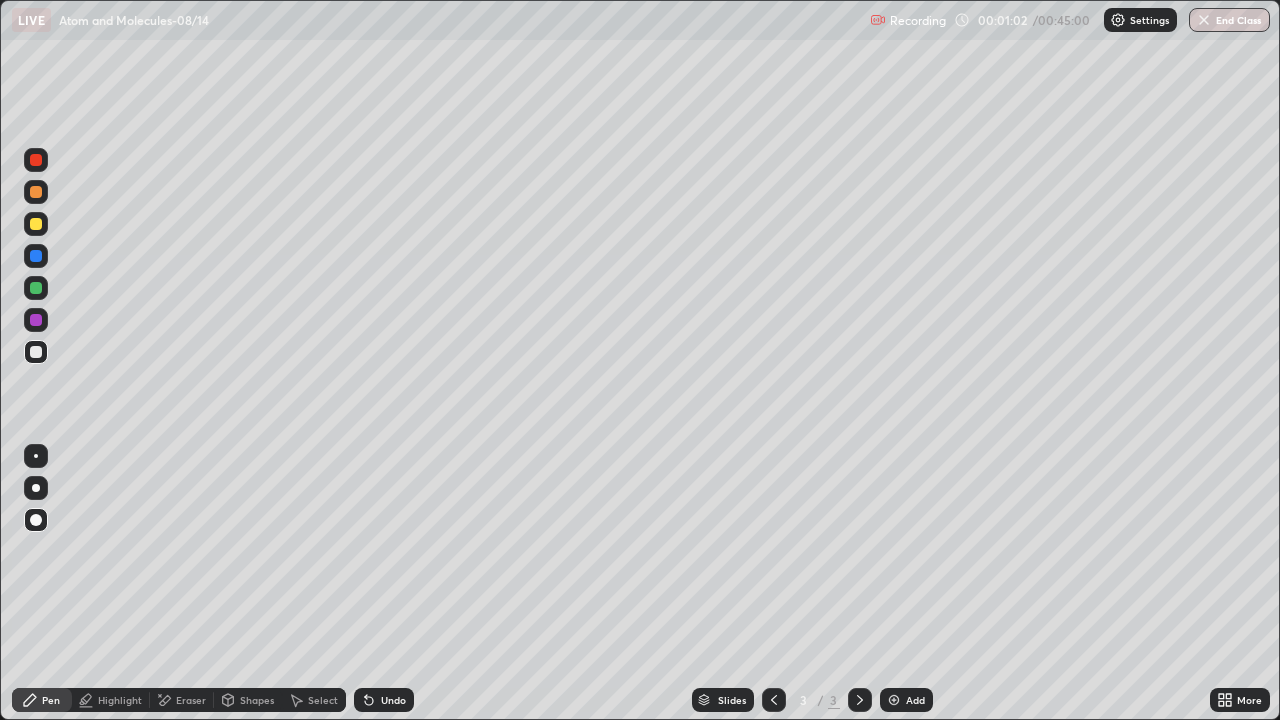 click at bounding box center [36, 456] 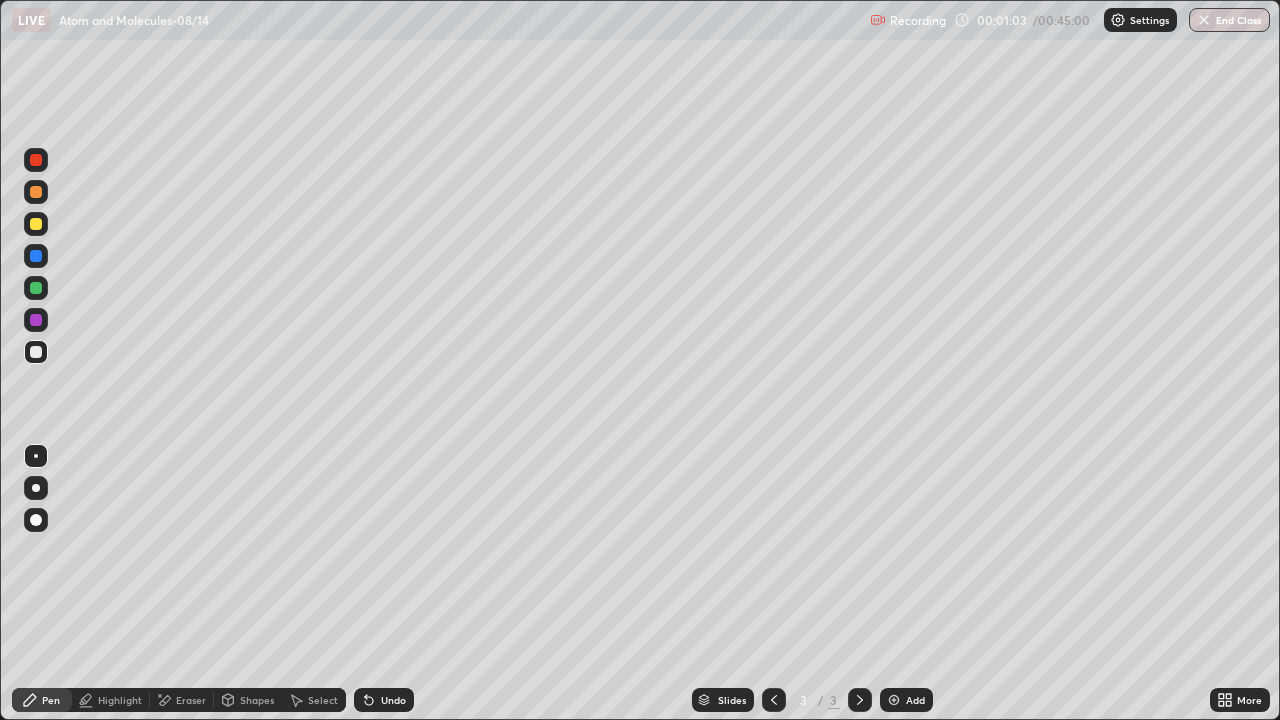 click at bounding box center (36, 456) 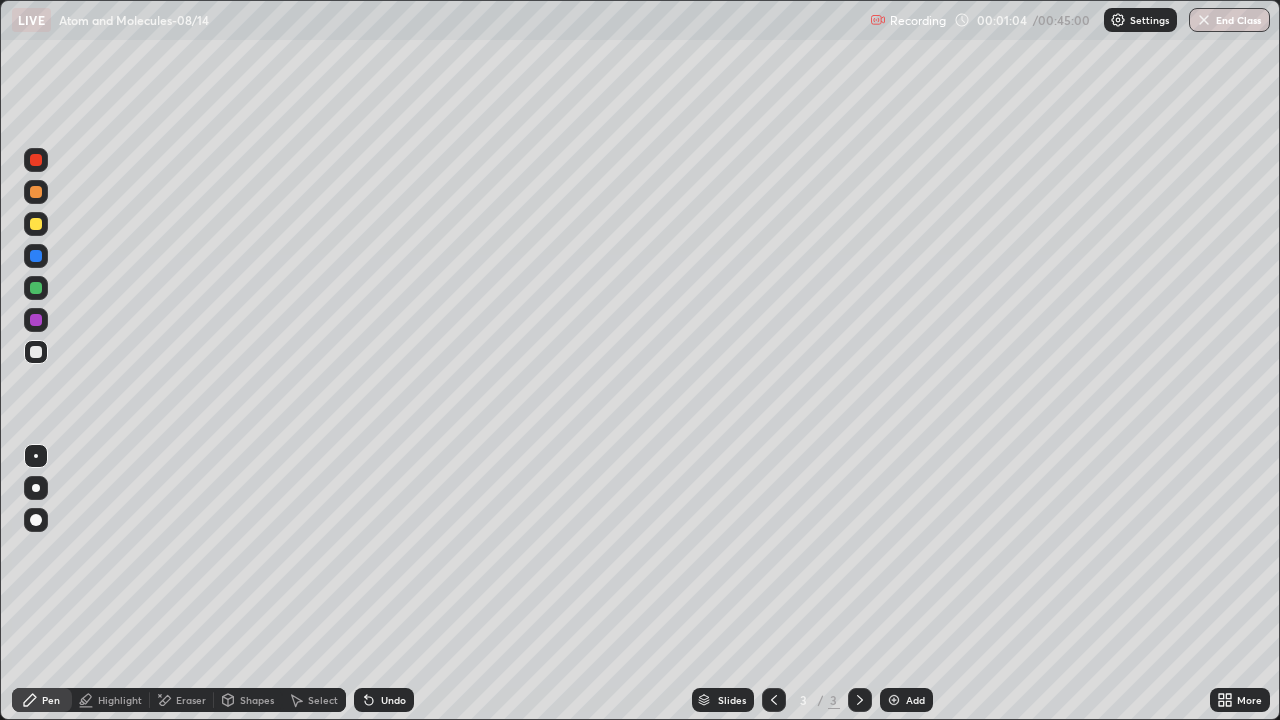 click at bounding box center (36, 456) 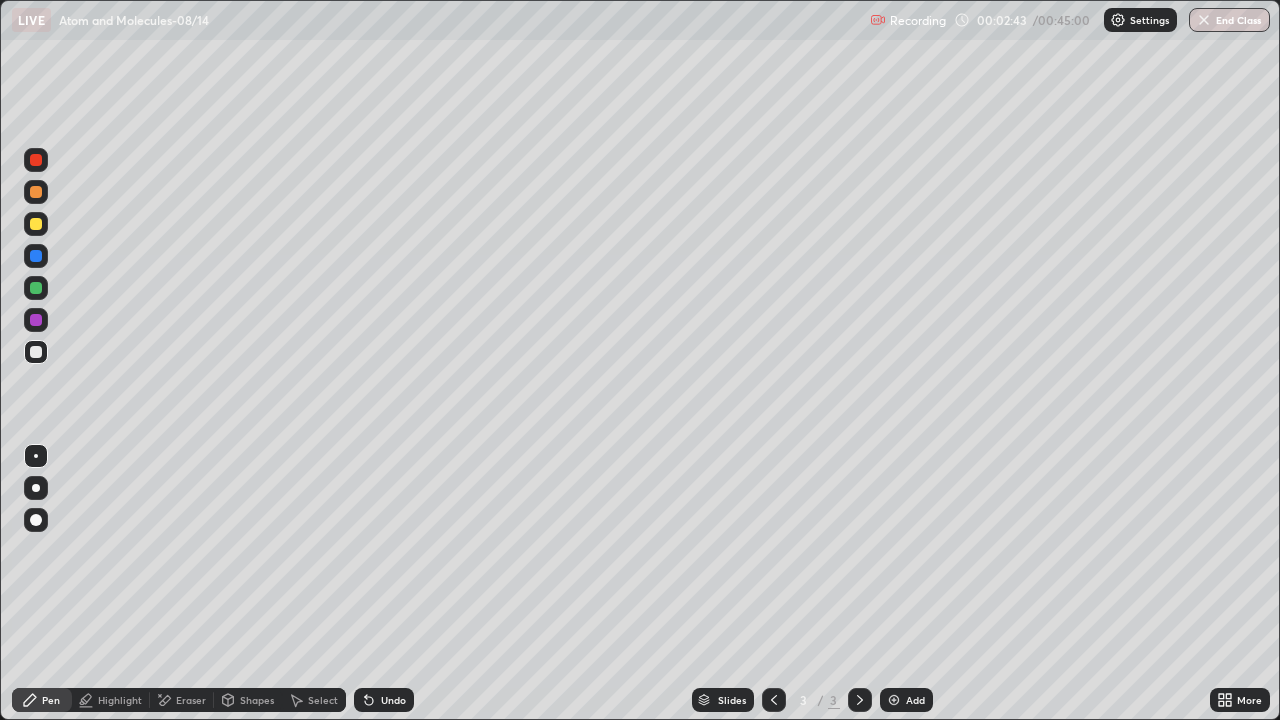 click on "Eraser" at bounding box center [182, 700] 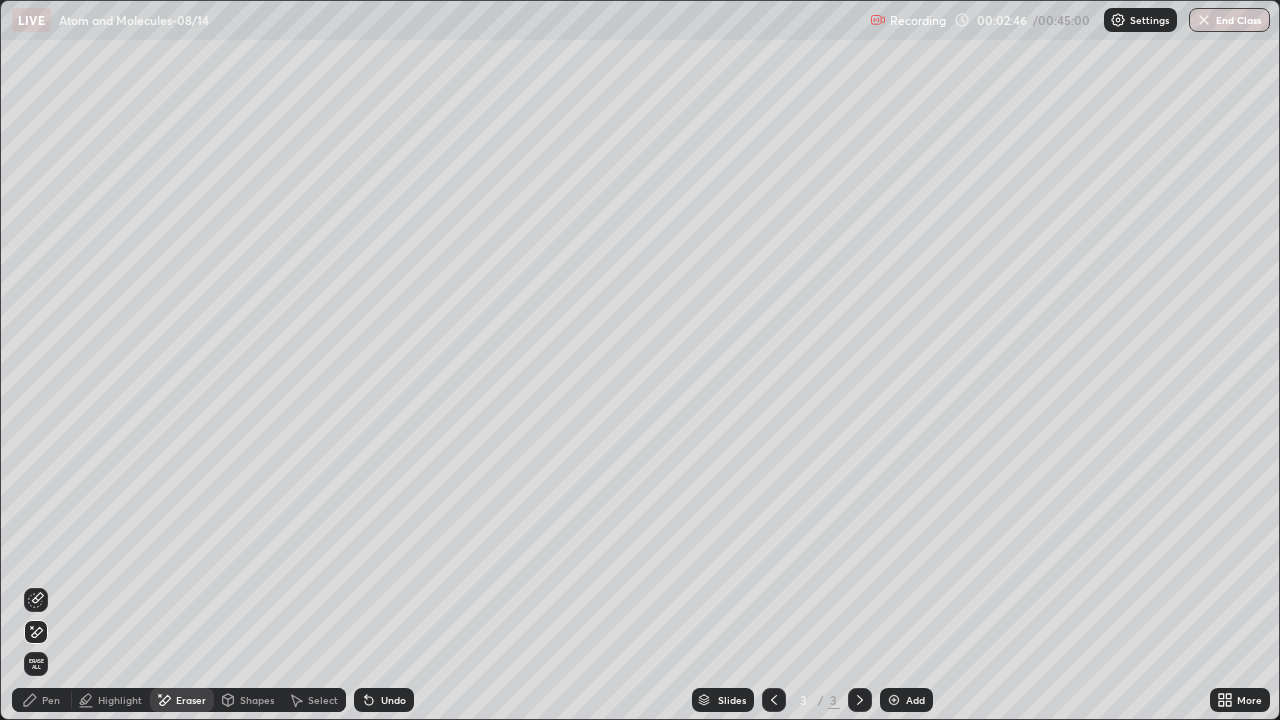 click on "Pen" at bounding box center (51, 700) 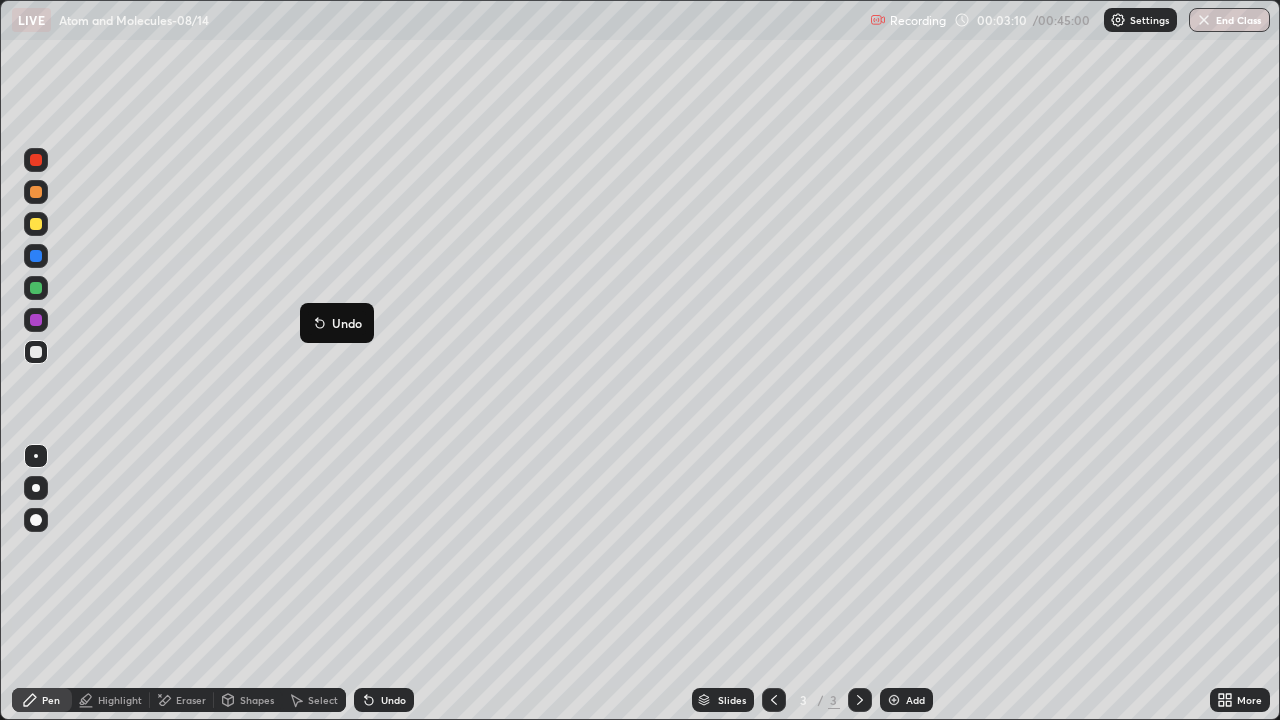 click on "Undo" at bounding box center [337, 323] 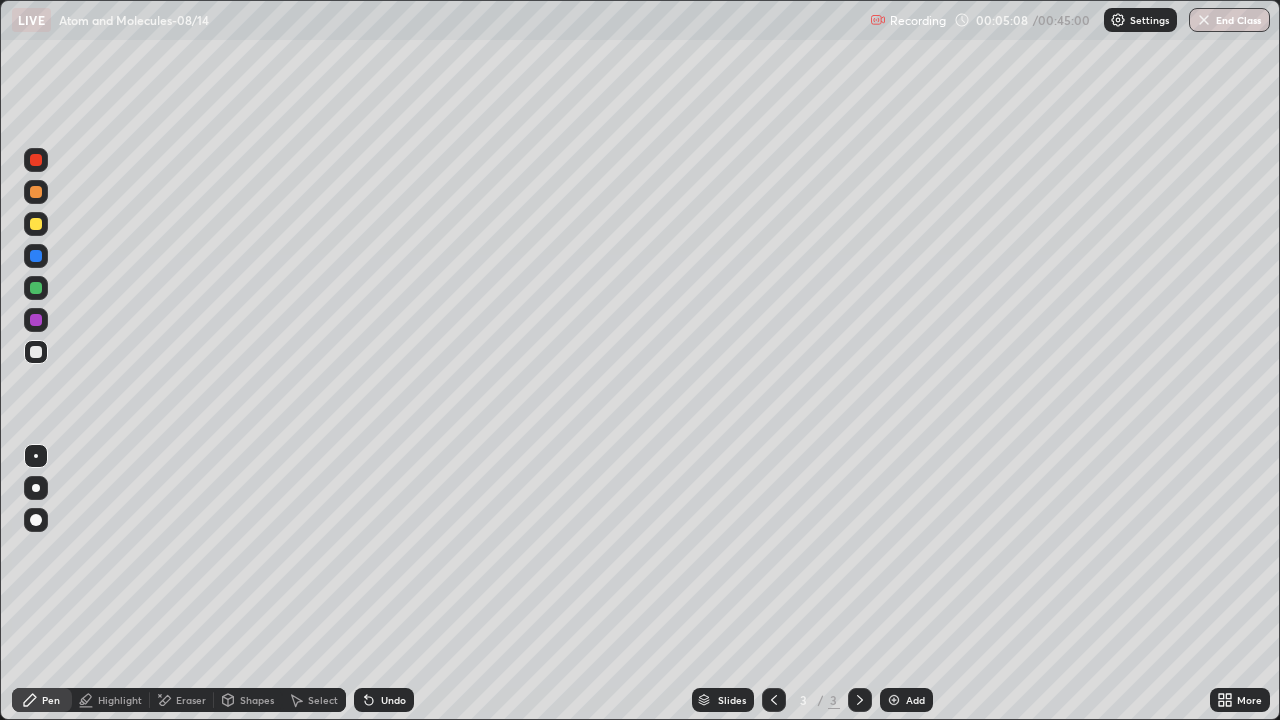 click on "Add" at bounding box center (915, 700) 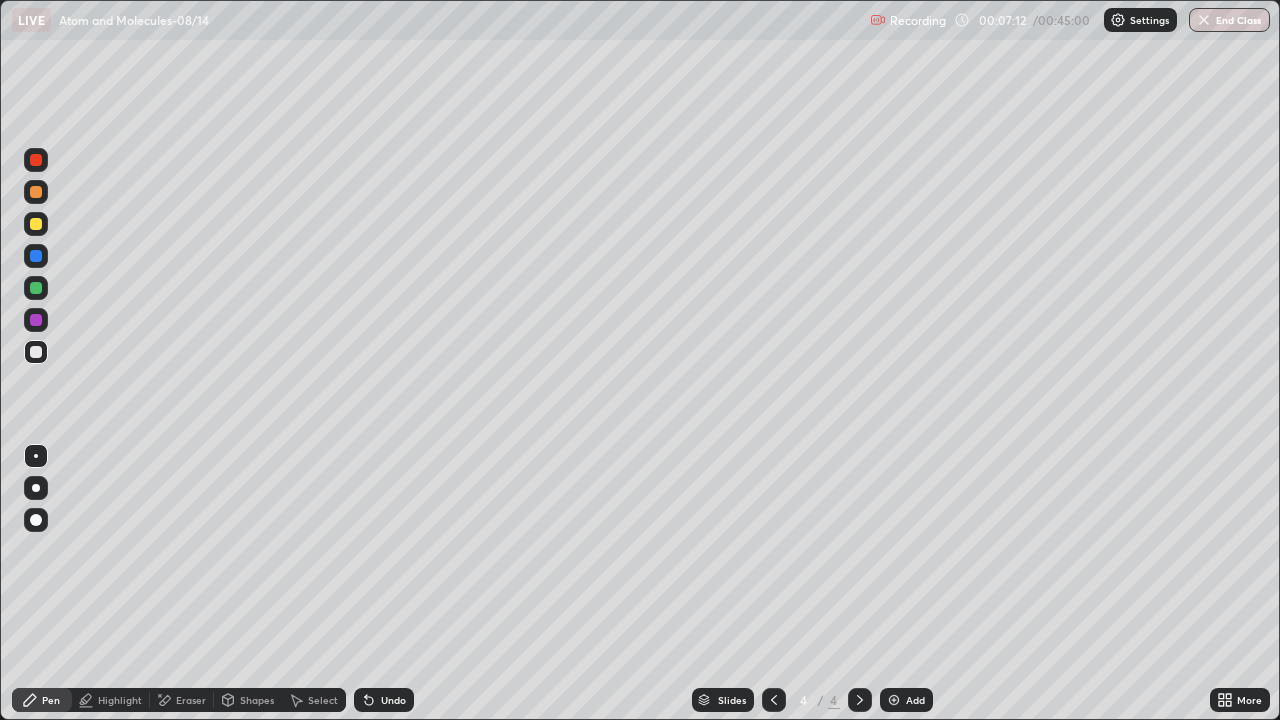 click 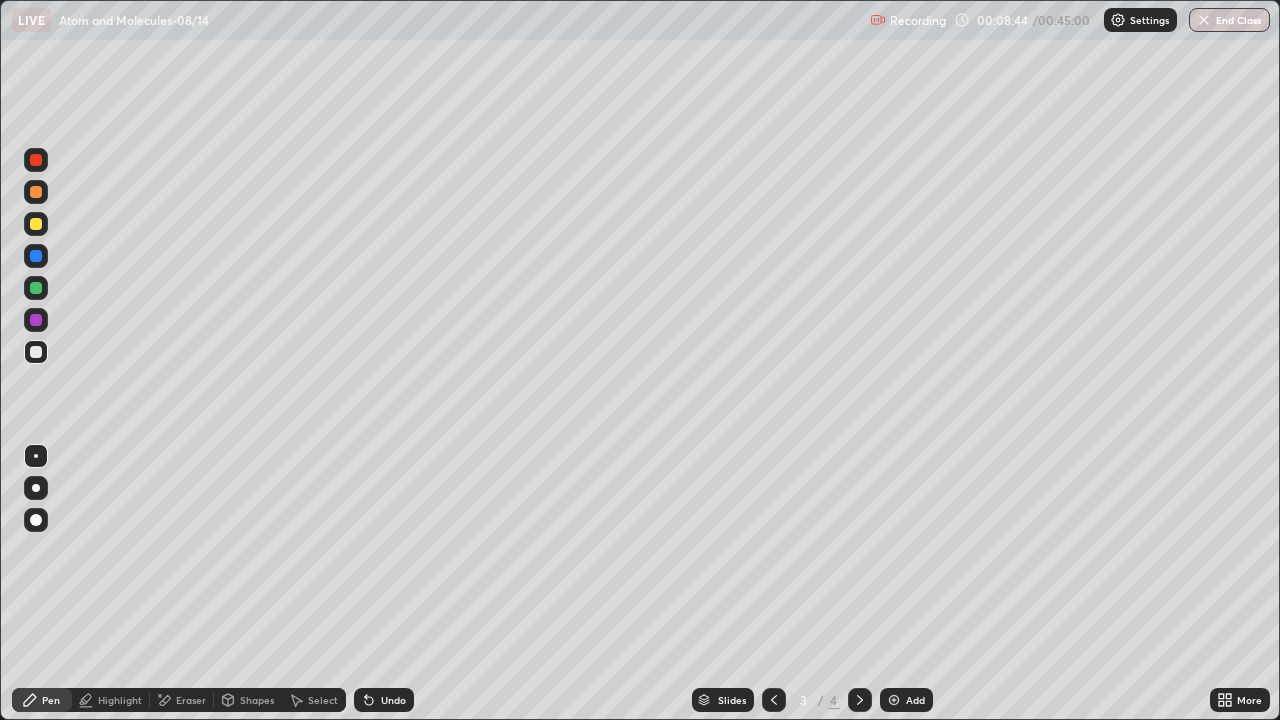 click on "Eraser" at bounding box center (191, 700) 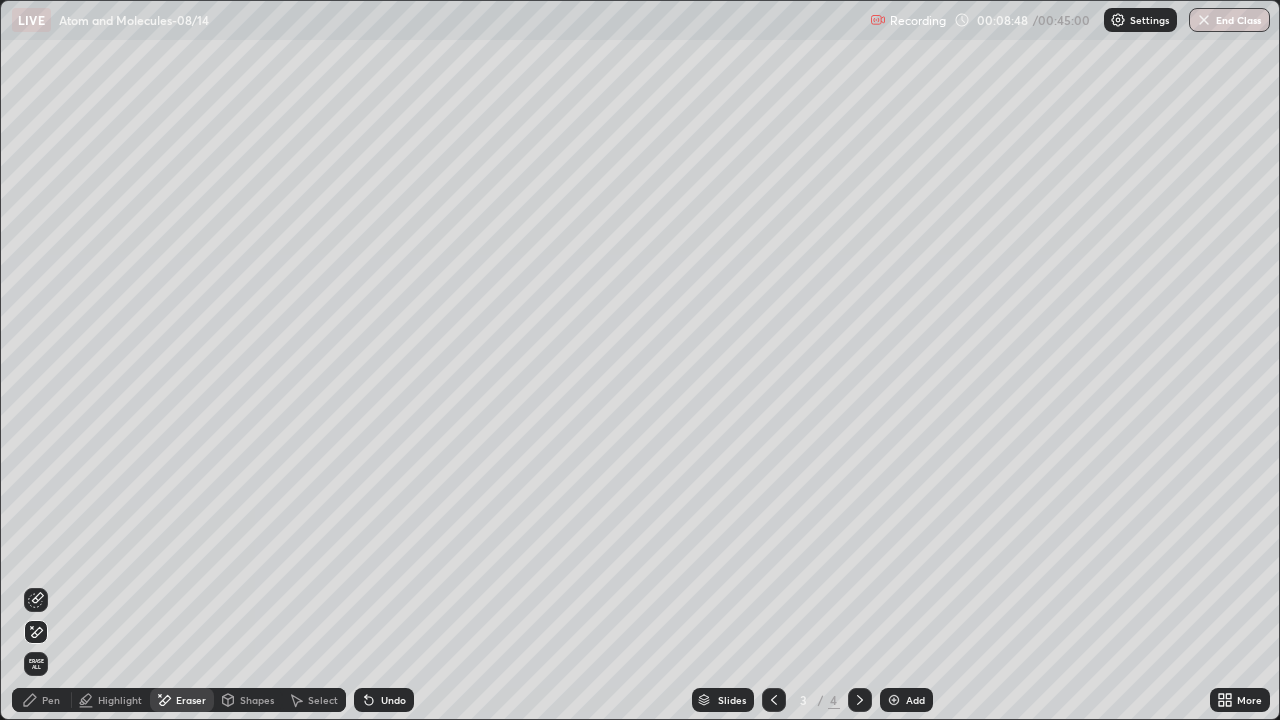 click on "Pen" at bounding box center (42, 700) 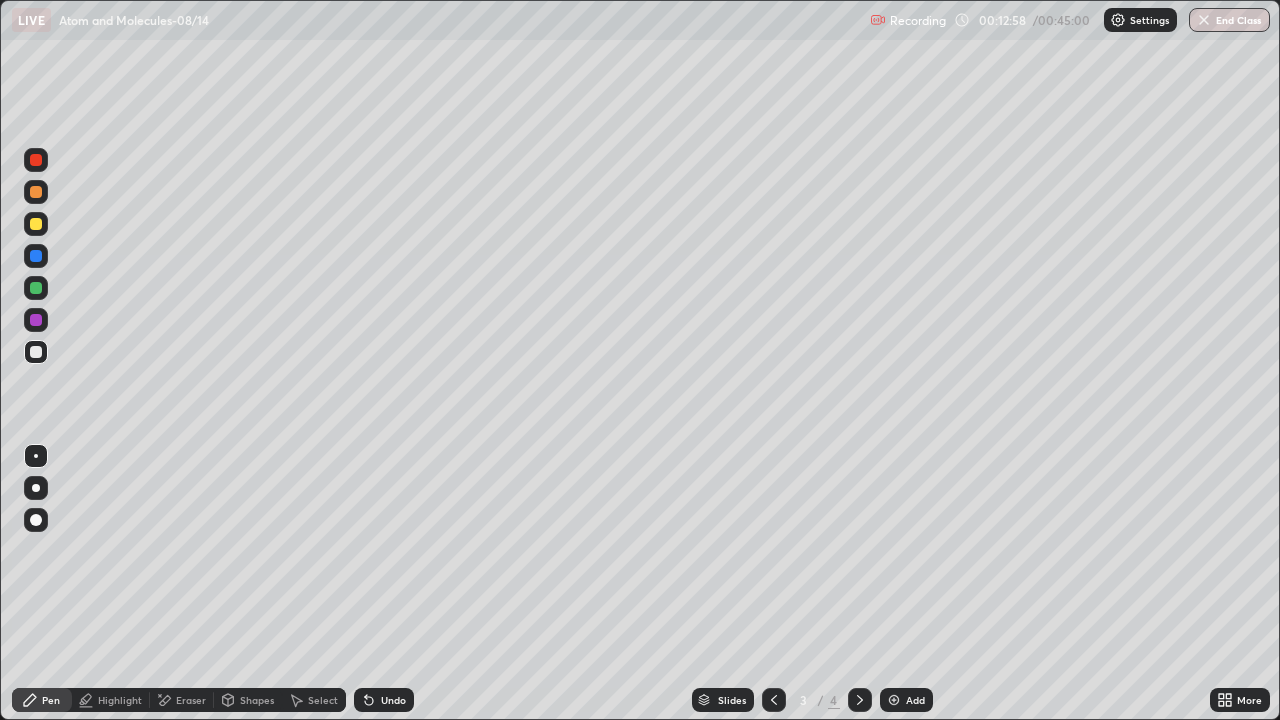 click on "Eraser" at bounding box center [191, 700] 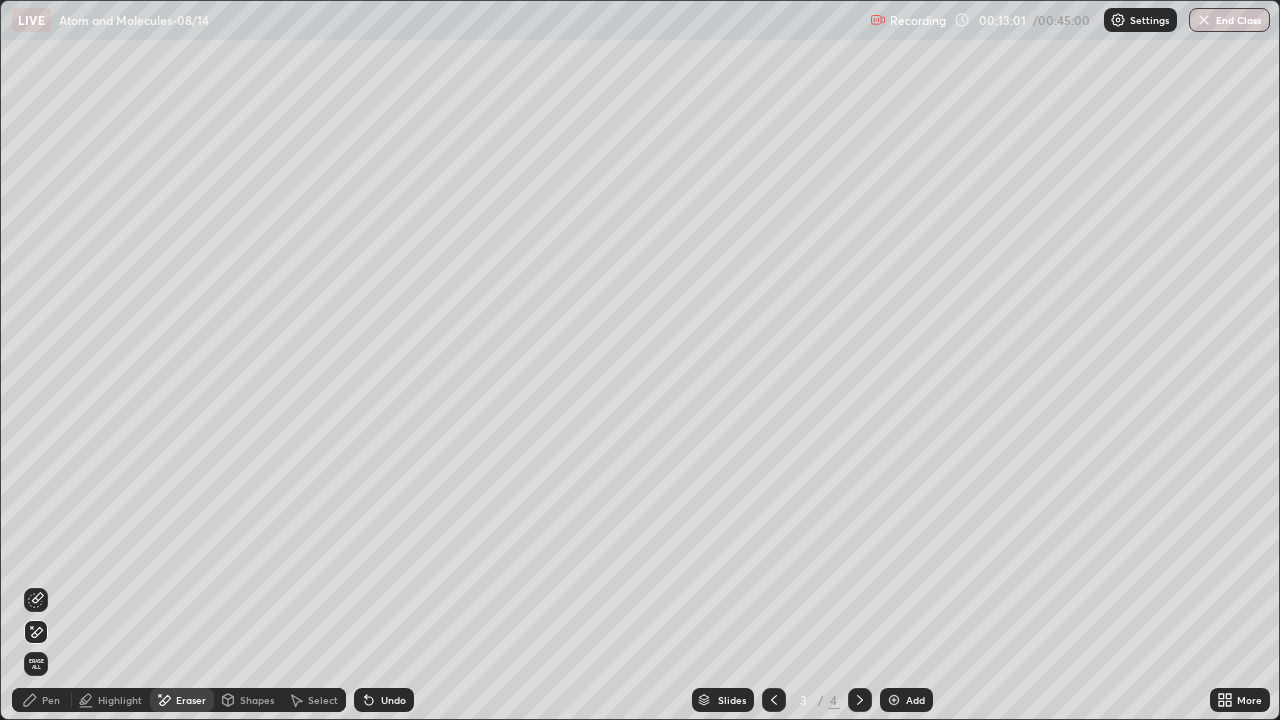 click on "Pen" at bounding box center [51, 700] 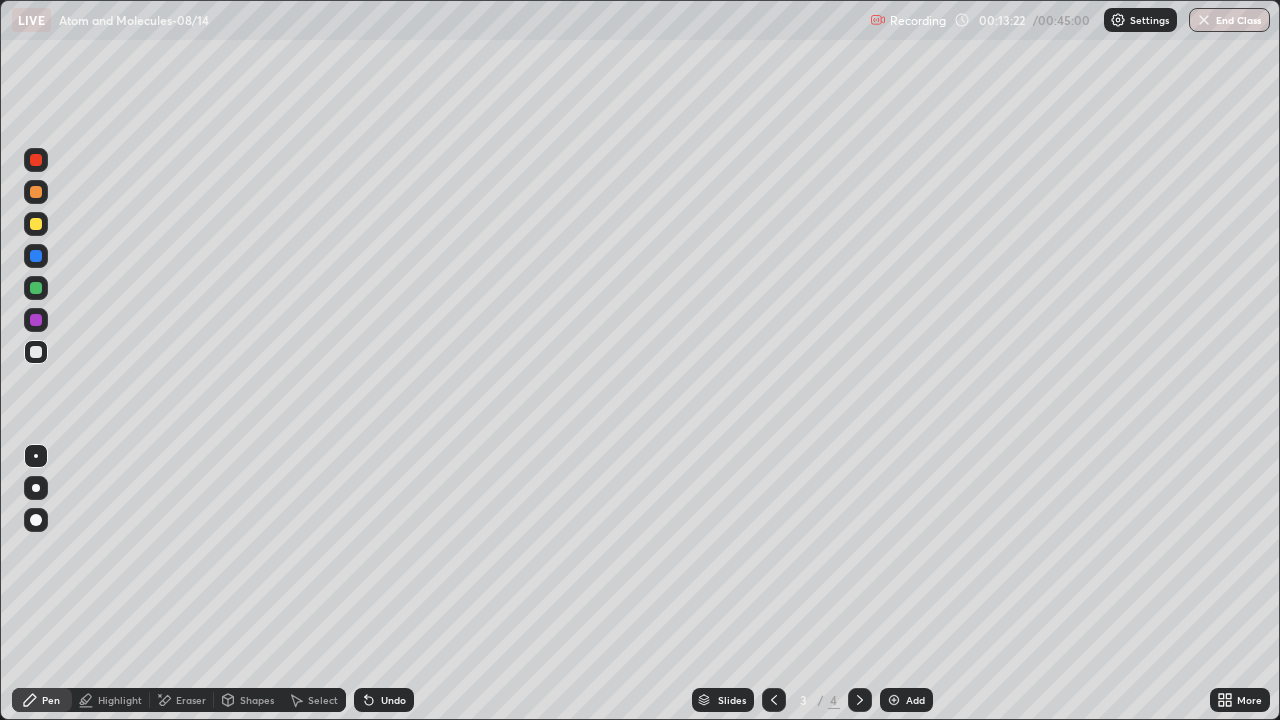 click at bounding box center [894, 700] 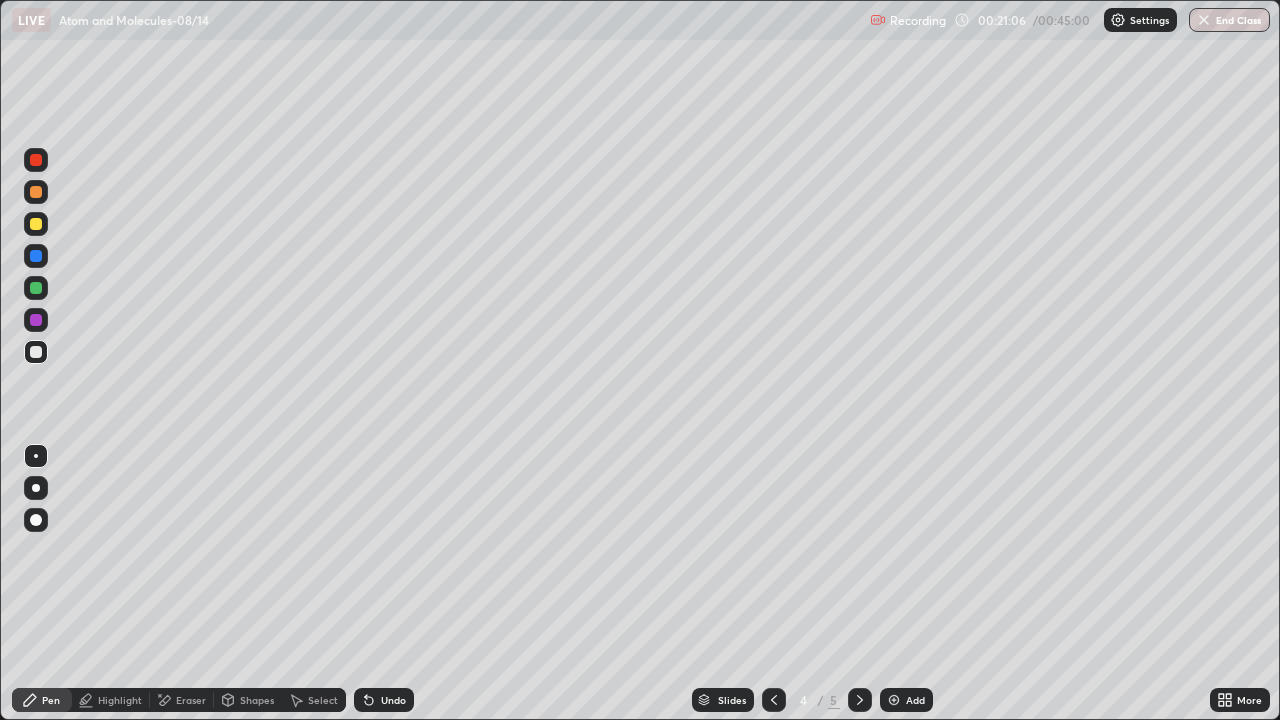 click on "Eraser" at bounding box center [182, 700] 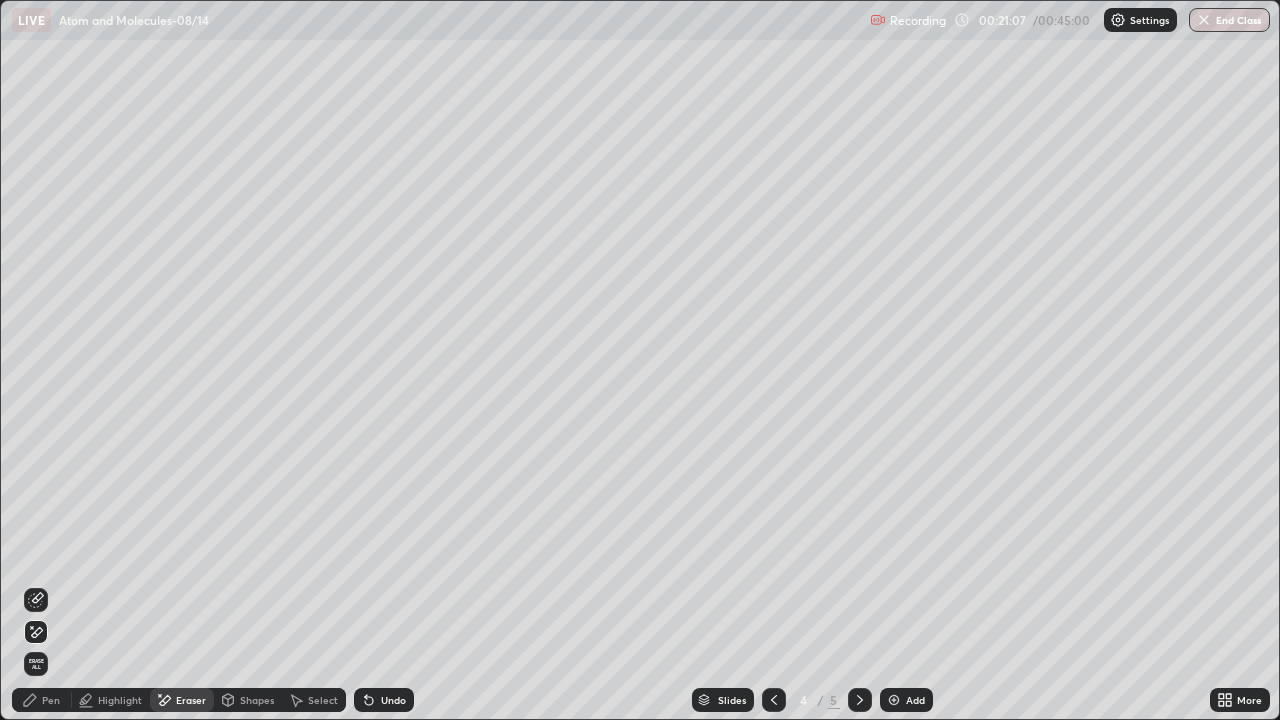 click on "Highlight" at bounding box center [120, 700] 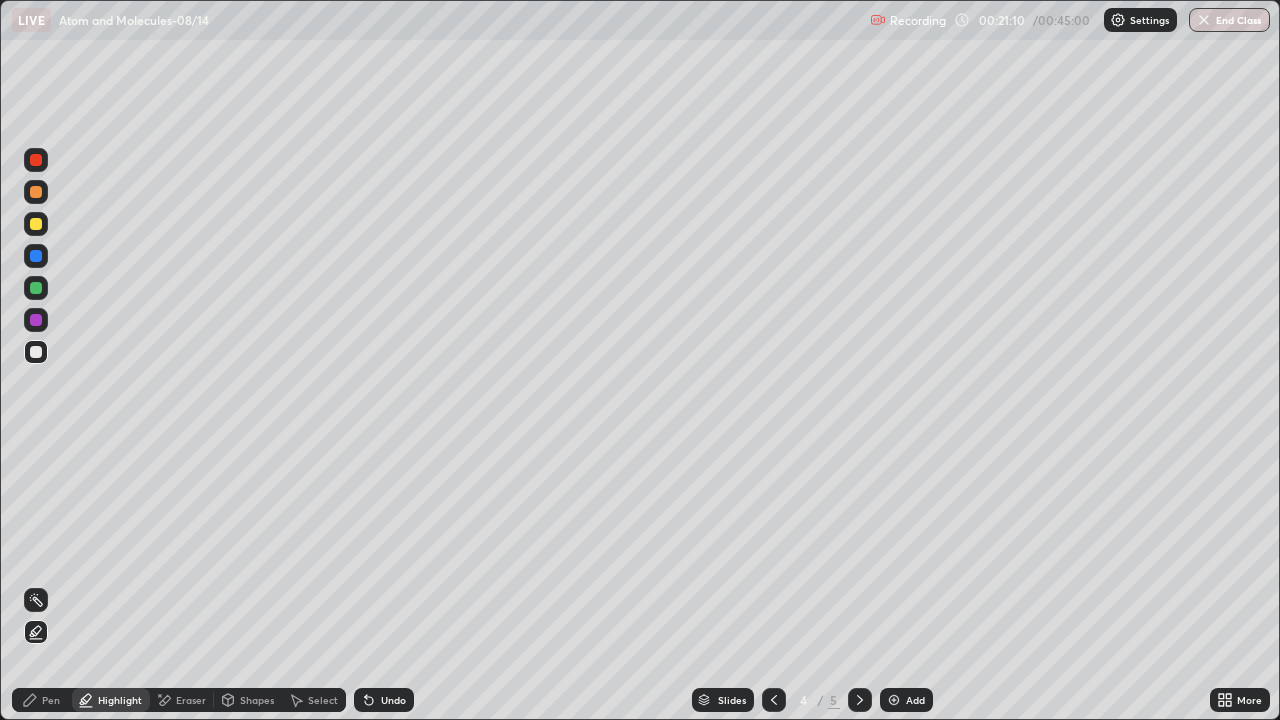 click on "Pen" at bounding box center (51, 700) 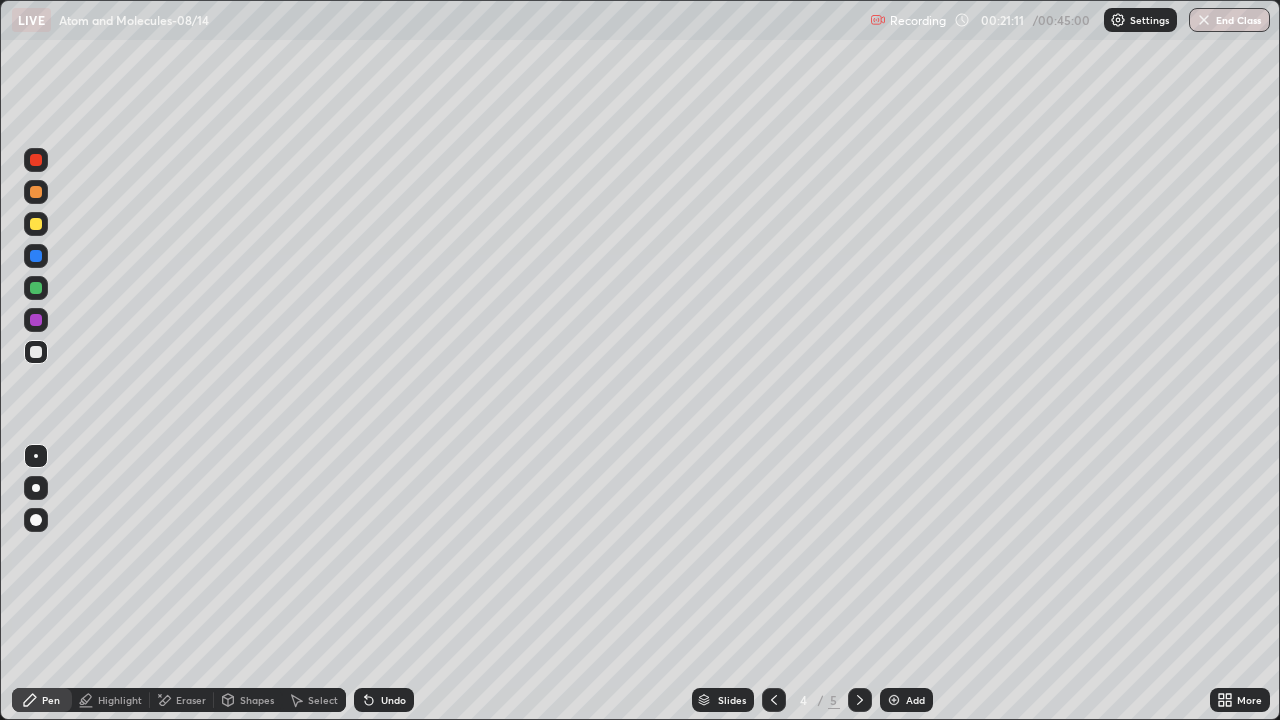 click at bounding box center (36, 456) 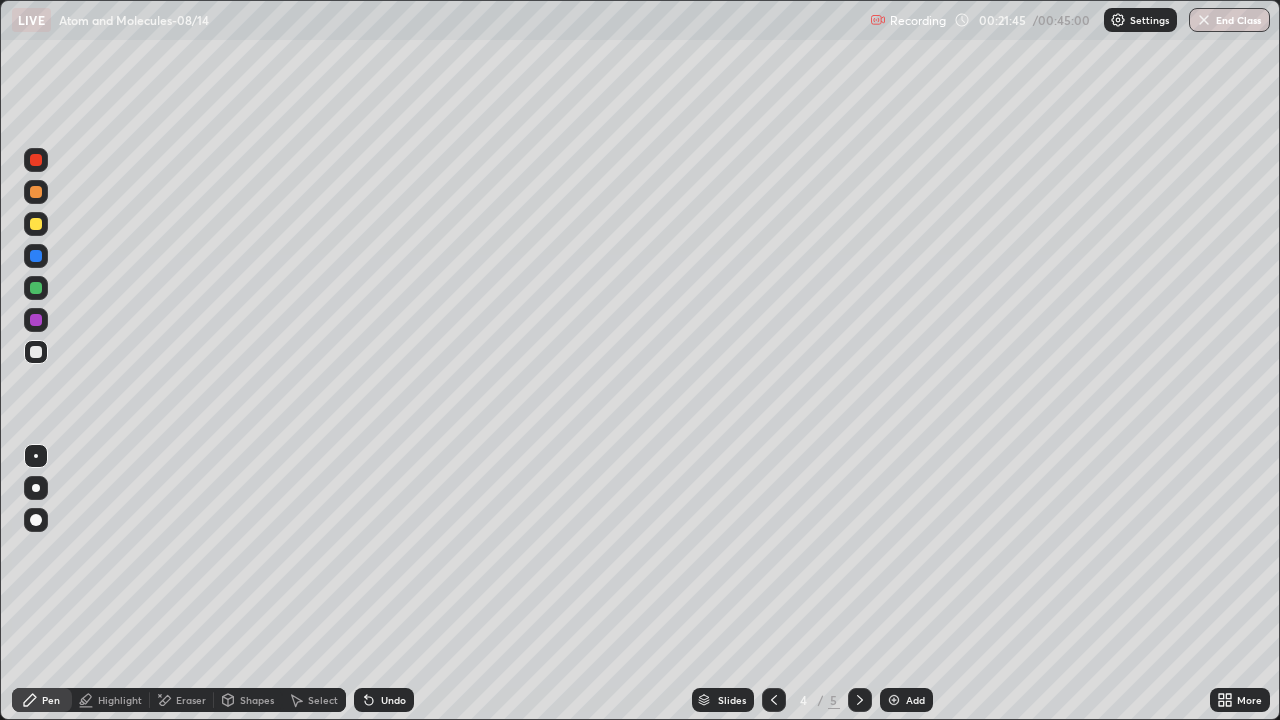 click on "Eraser" at bounding box center [191, 700] 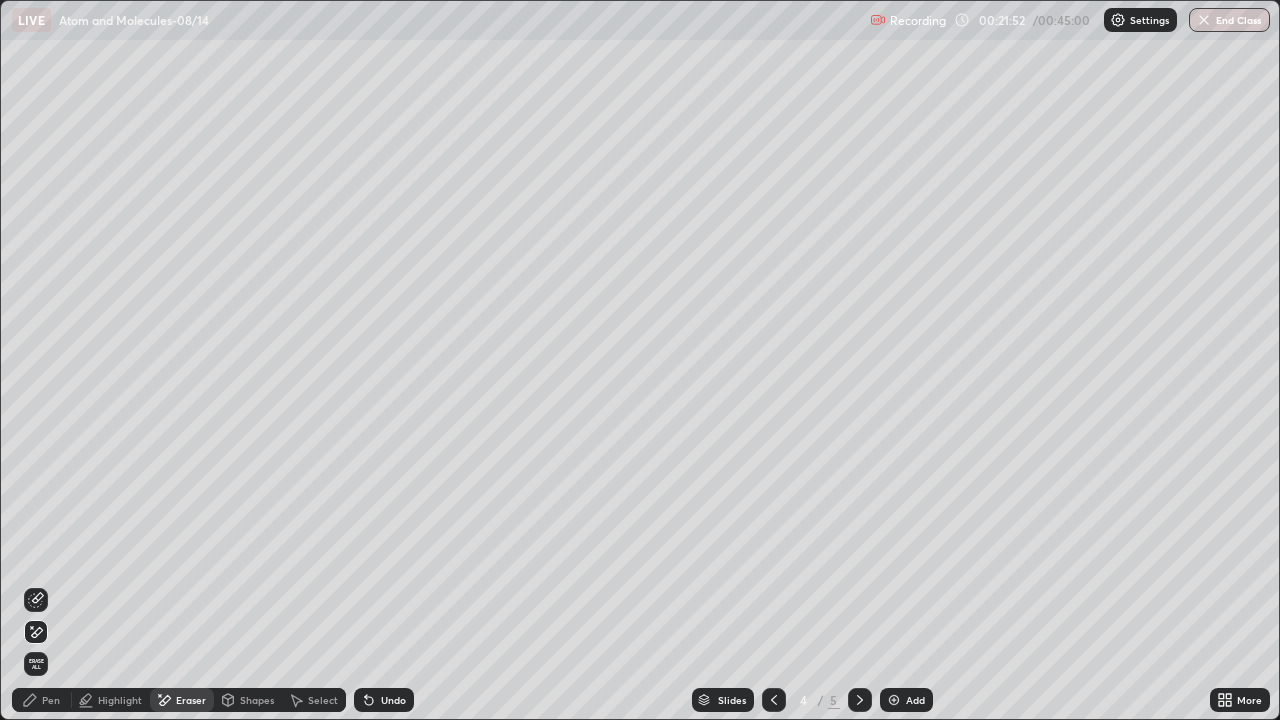 click on "Pen" at bounding box center [42, 700] 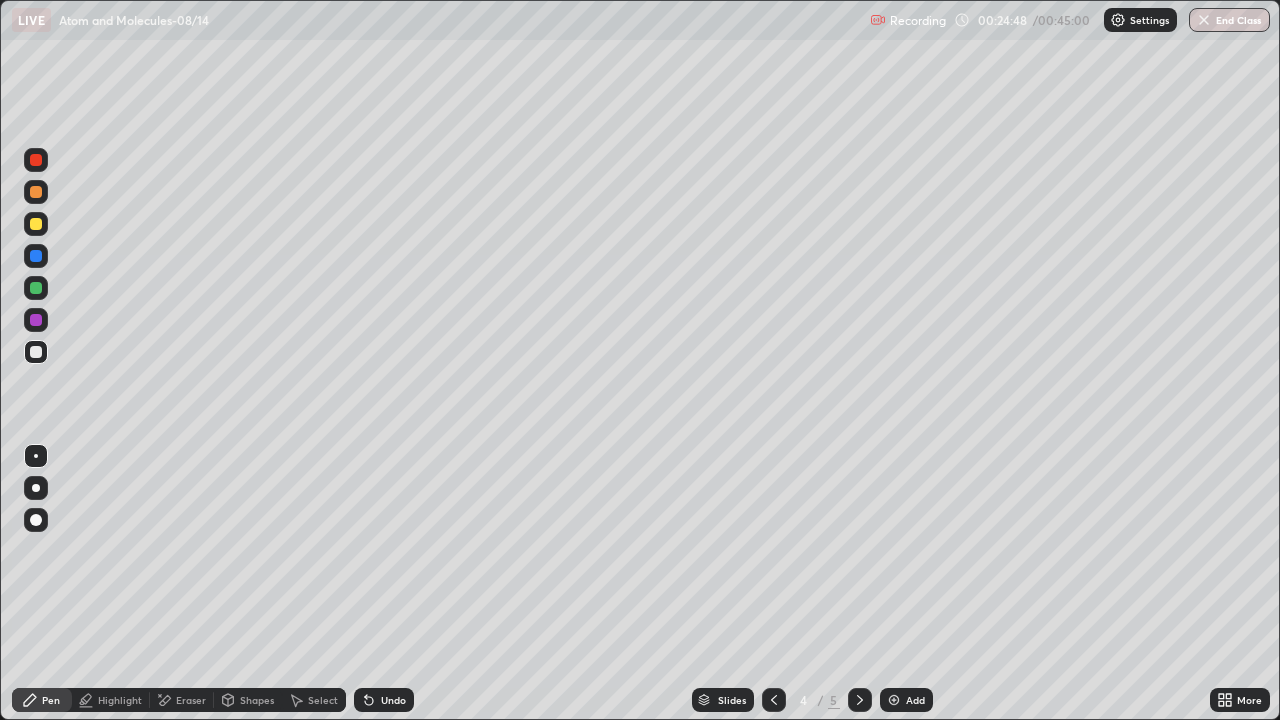 click on "Add" at bounding box center (915, 700) 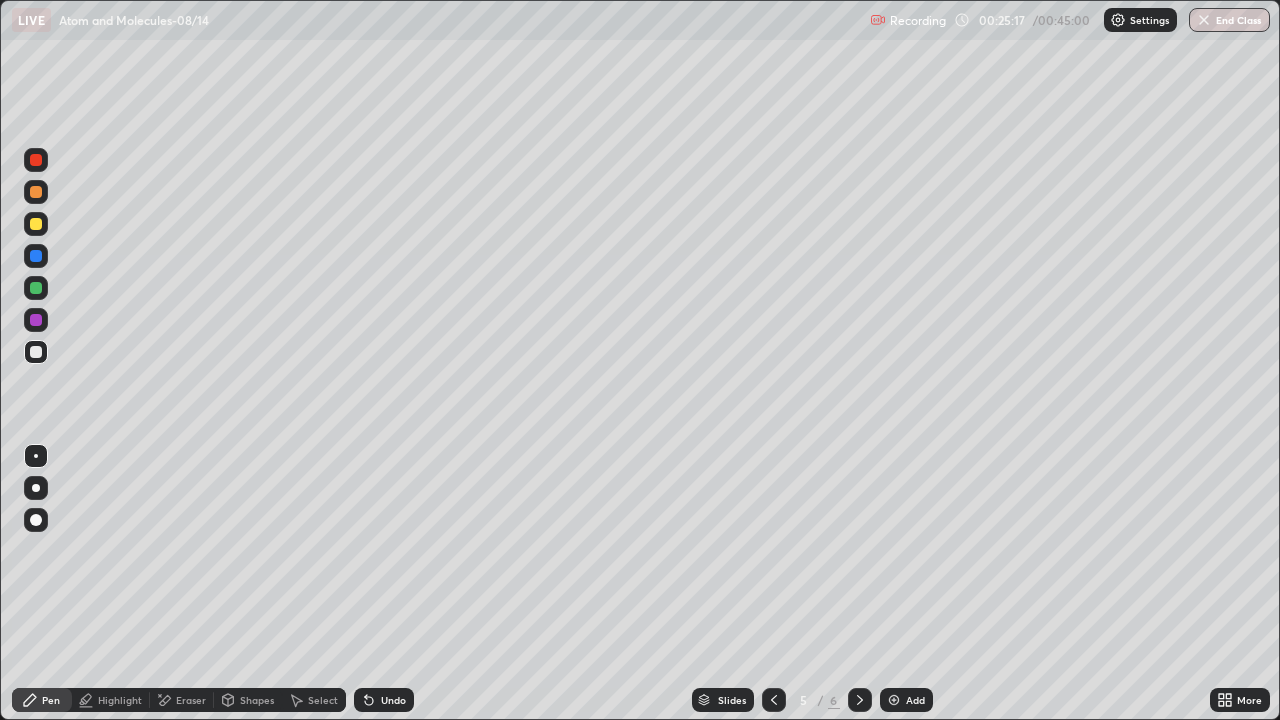 click at bounding box center (774, 700) 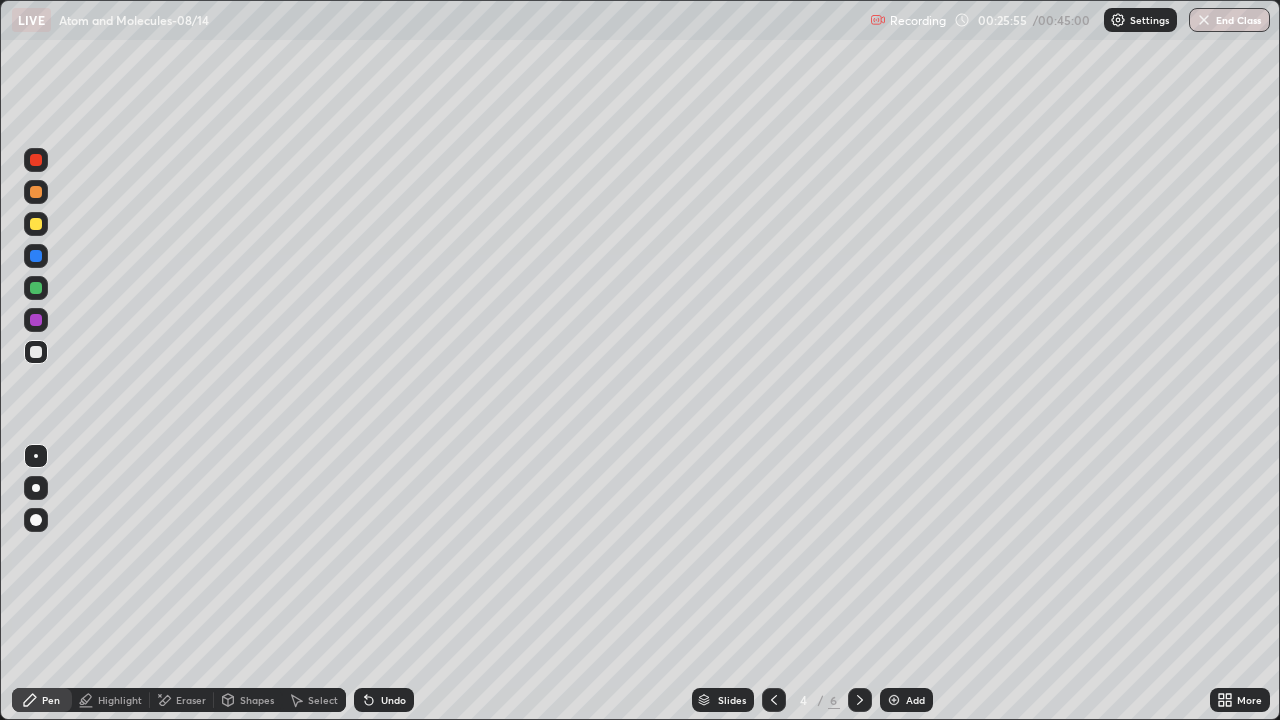click on "Add" at bounding box center (915, 700) 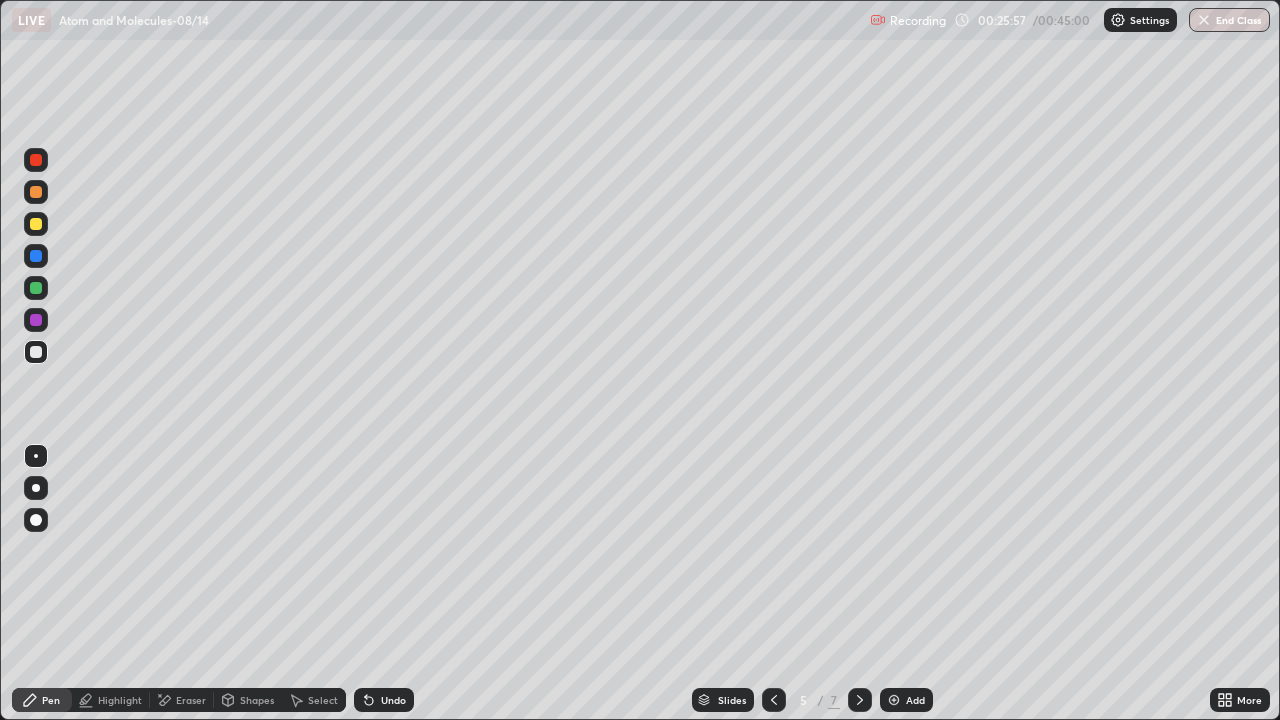 click 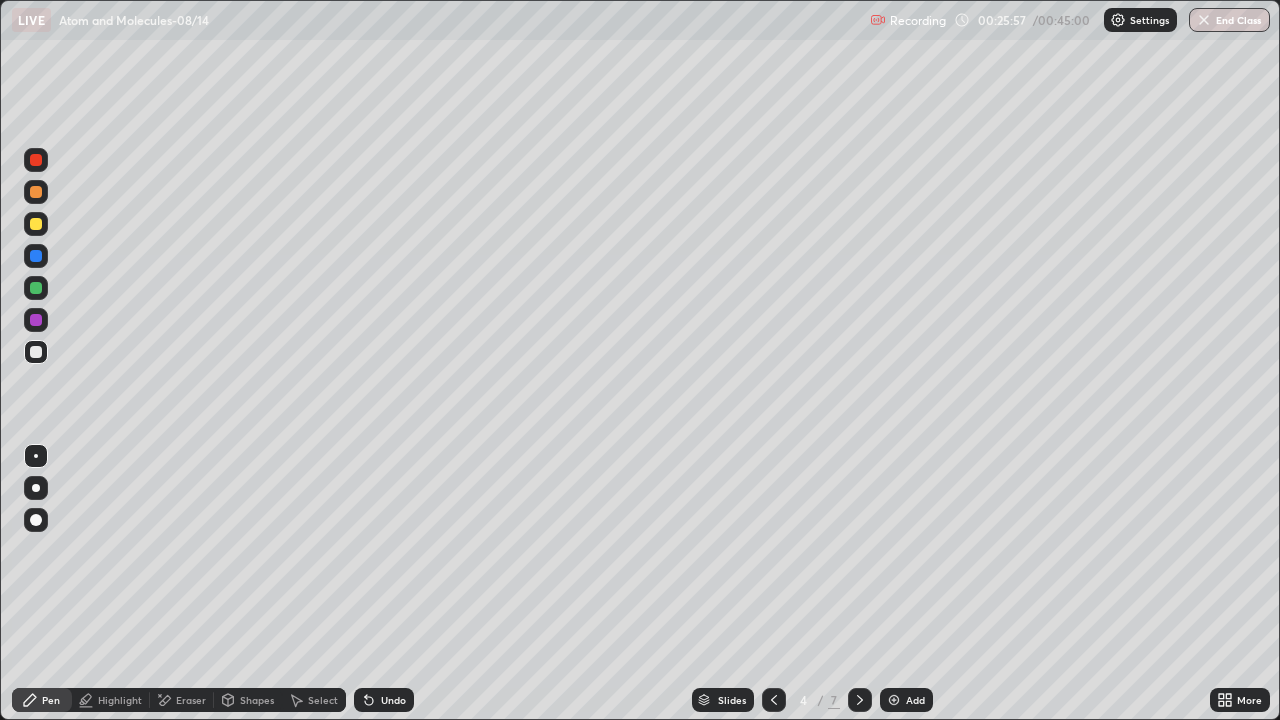 click at bounding box center (774, 700) 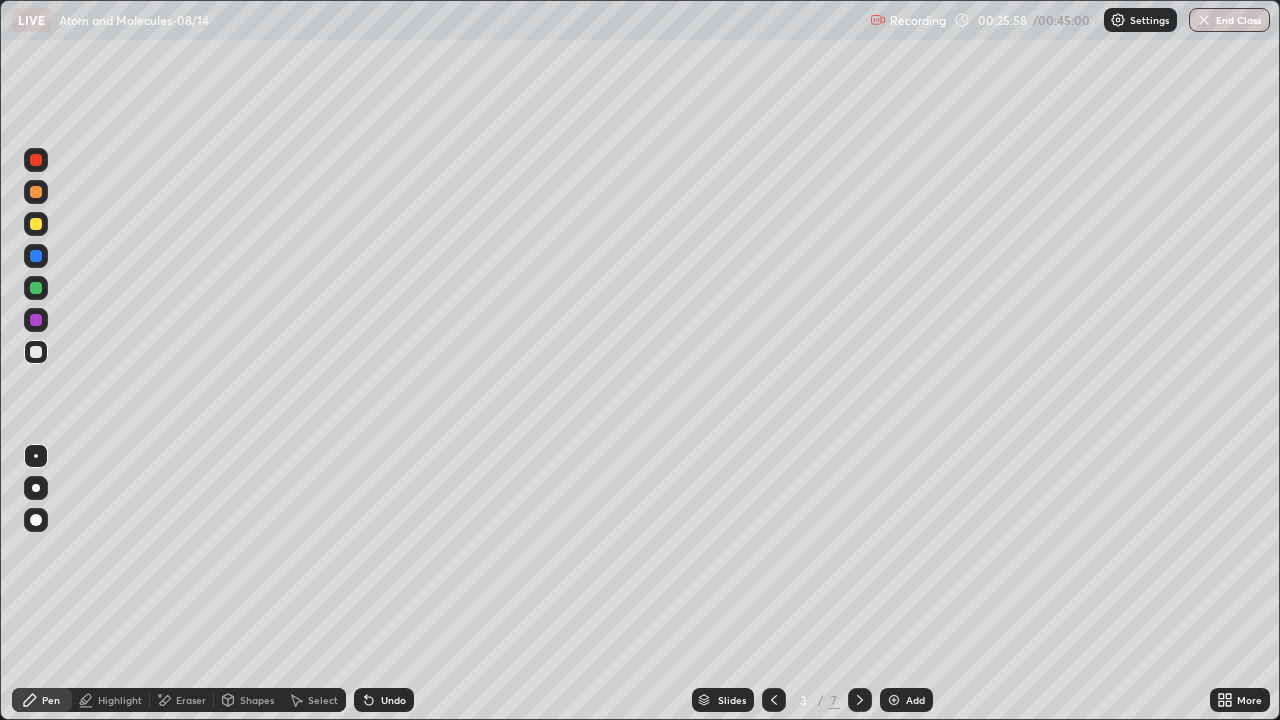 click 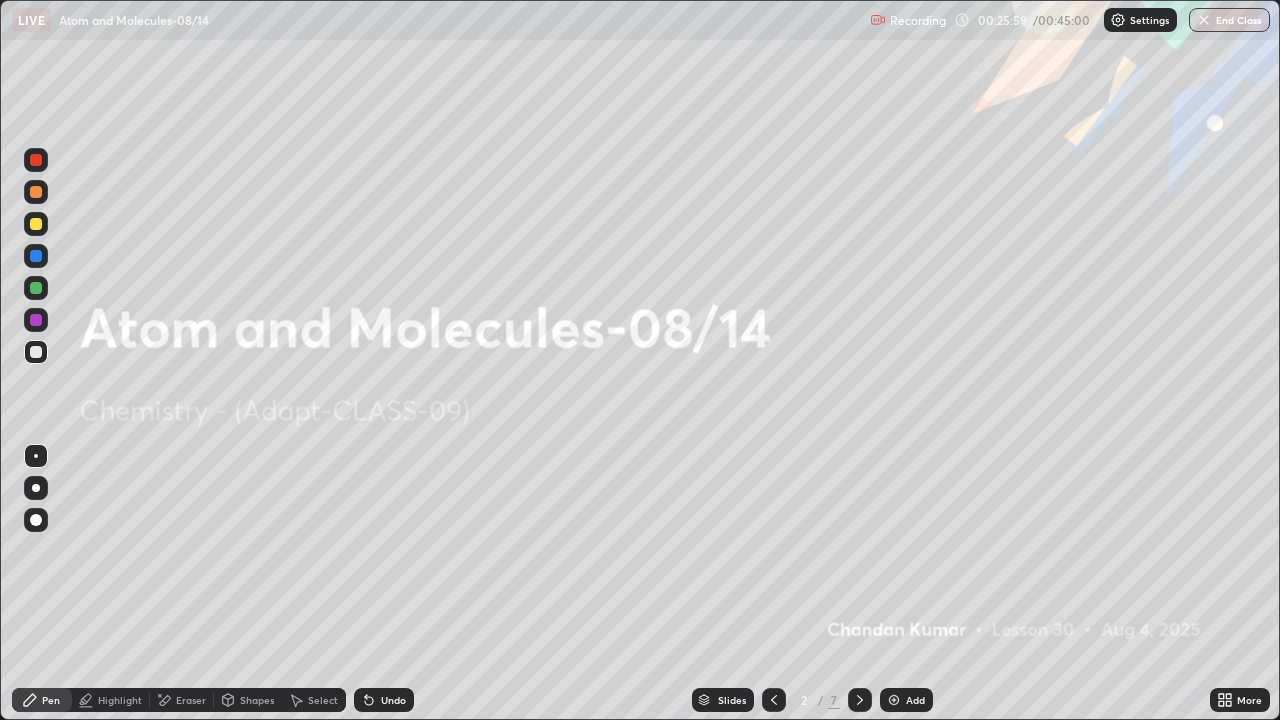click 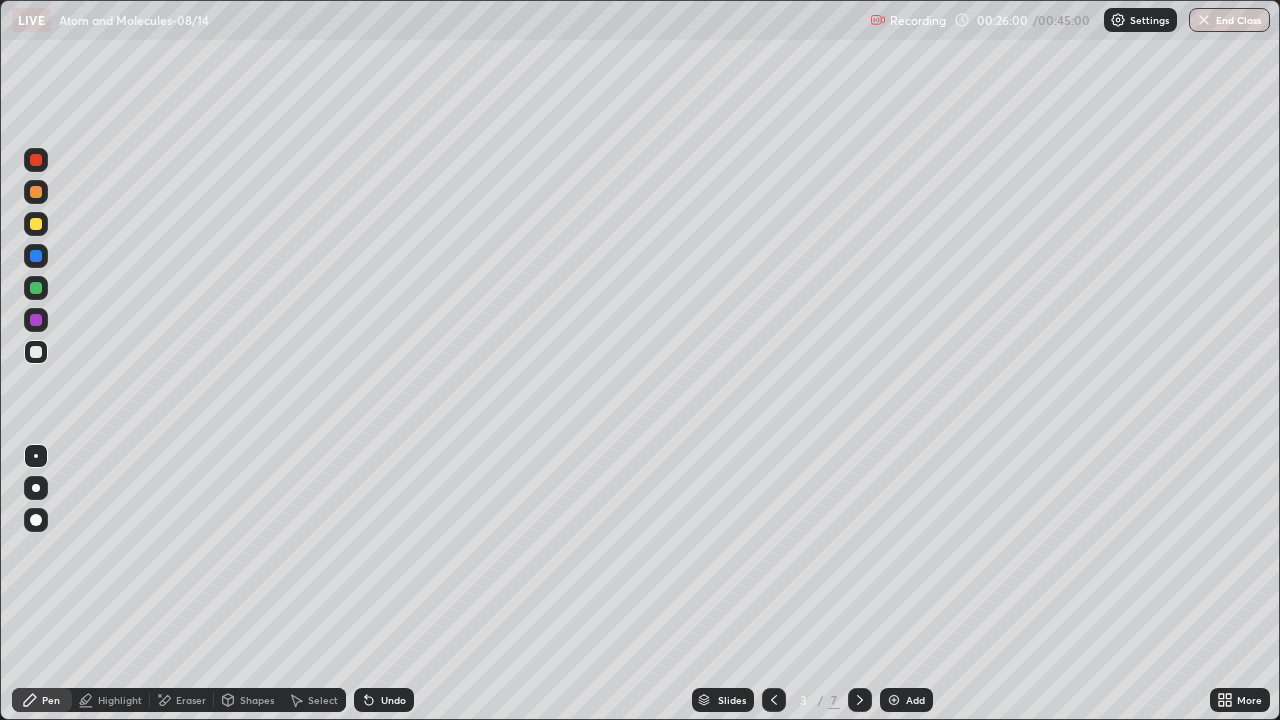 click 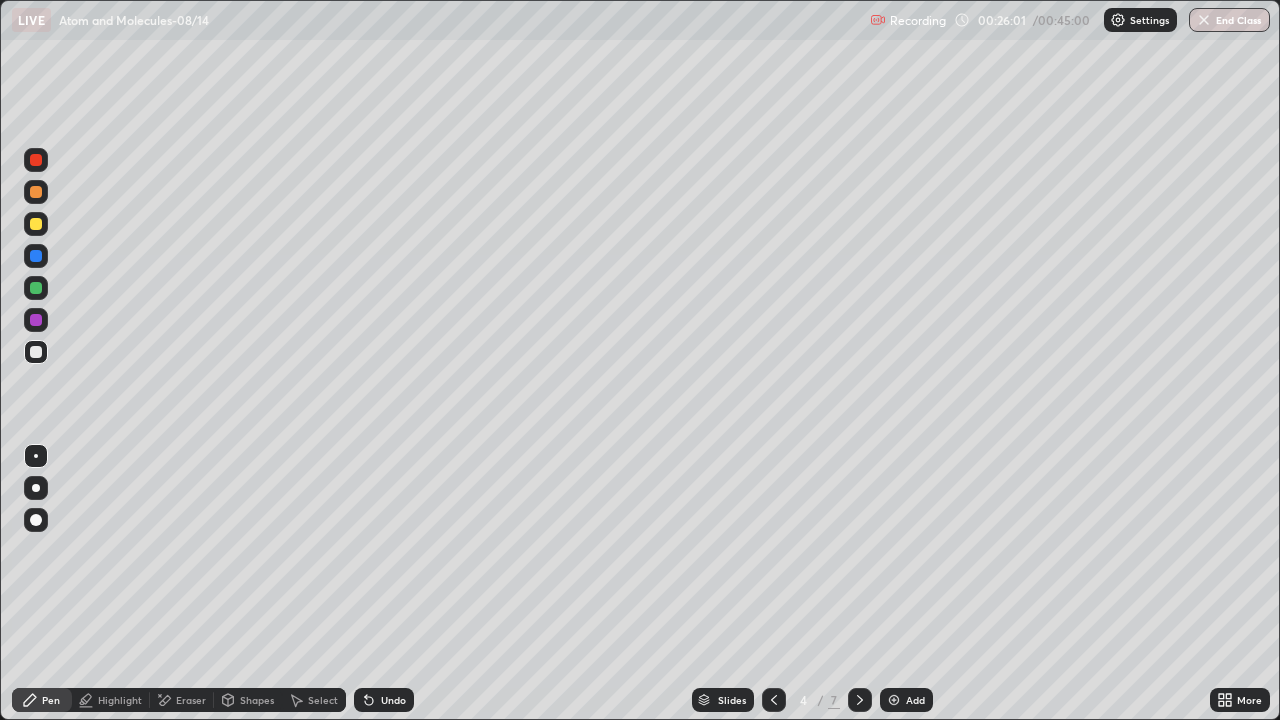 click at bounding box center (860, 700) 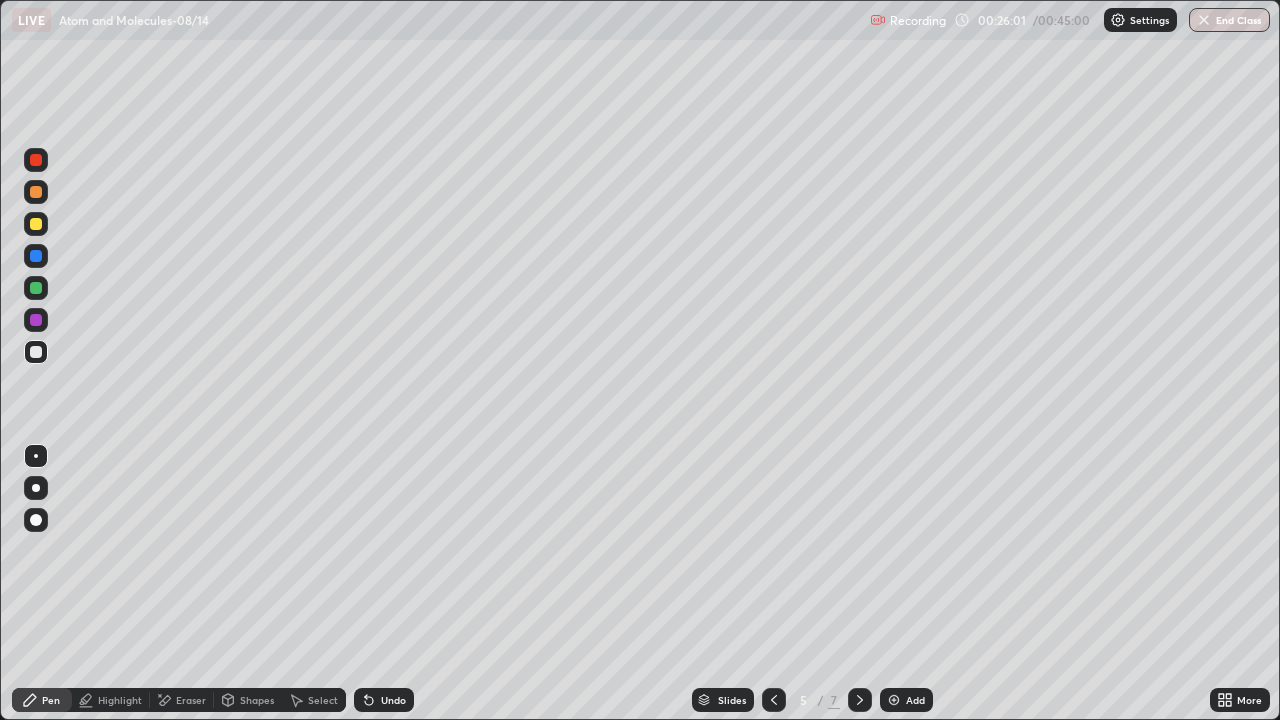 click 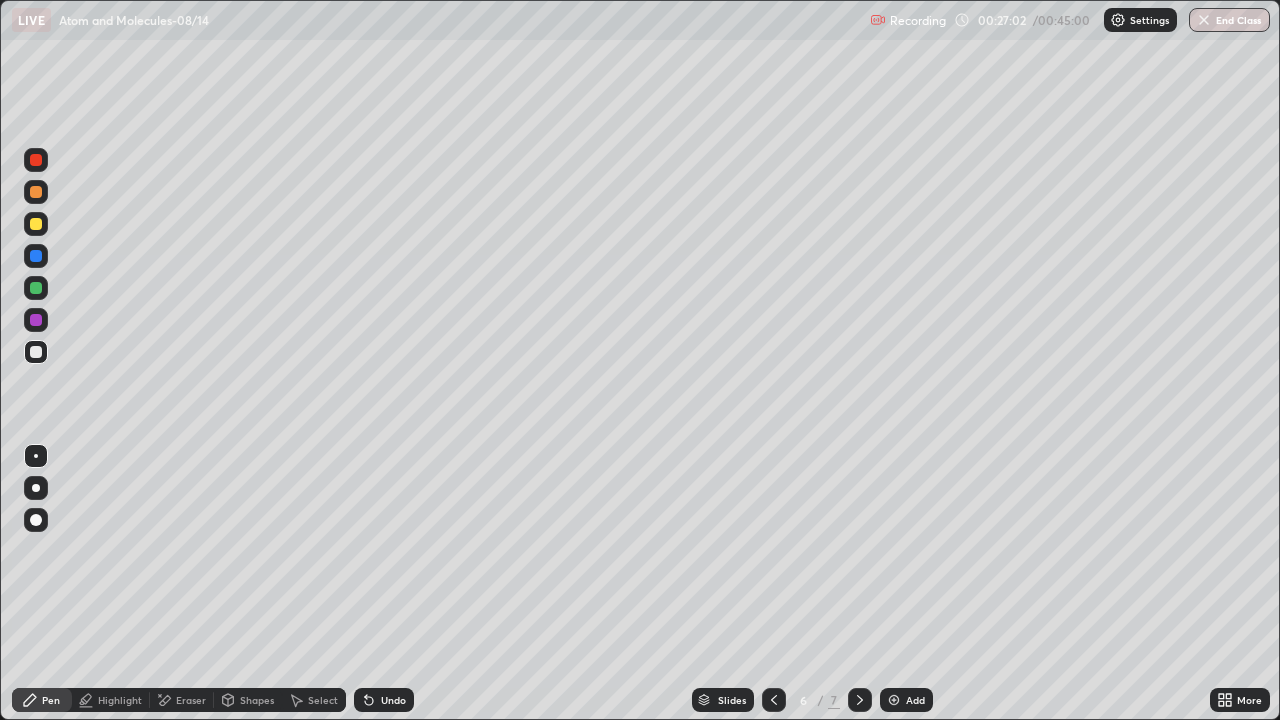 click 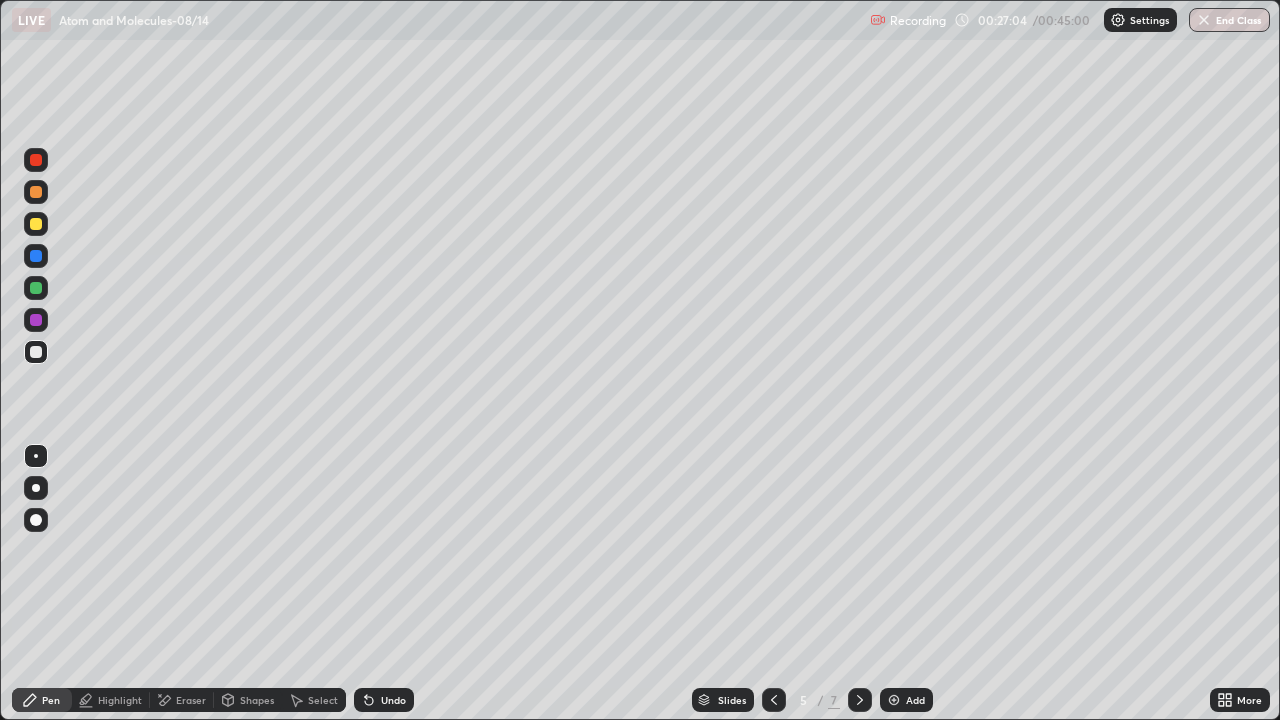 click 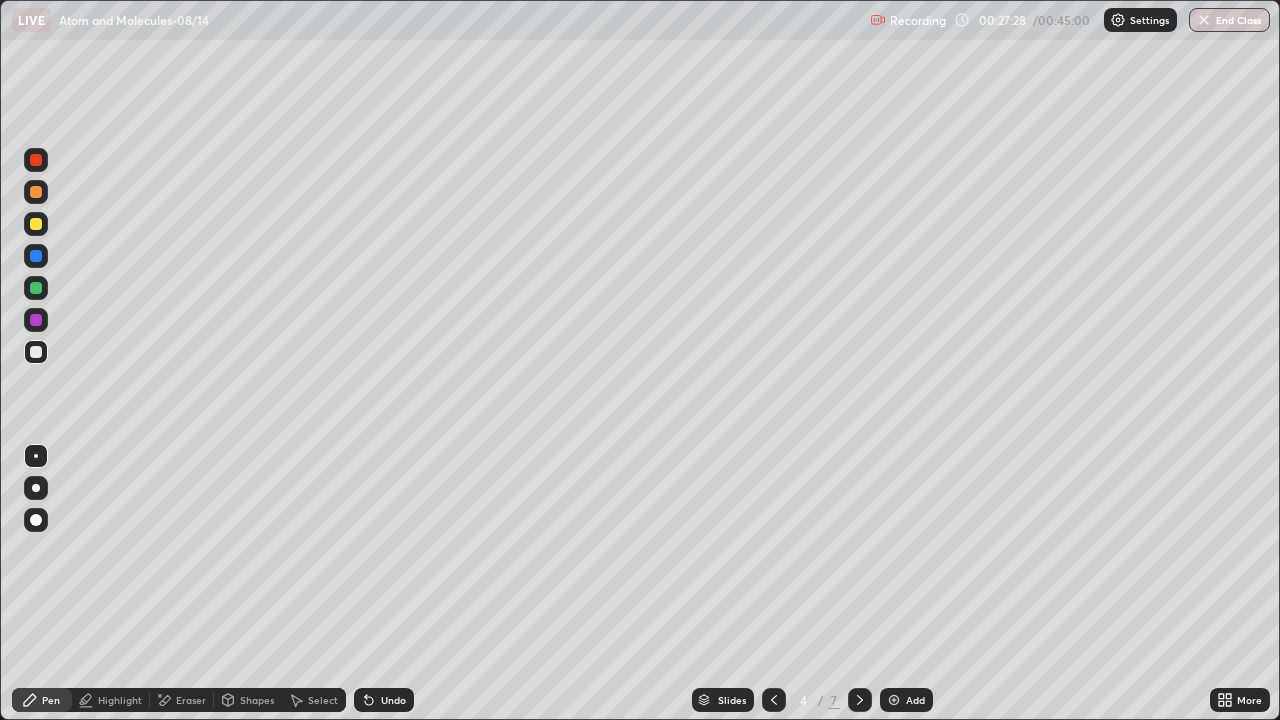click 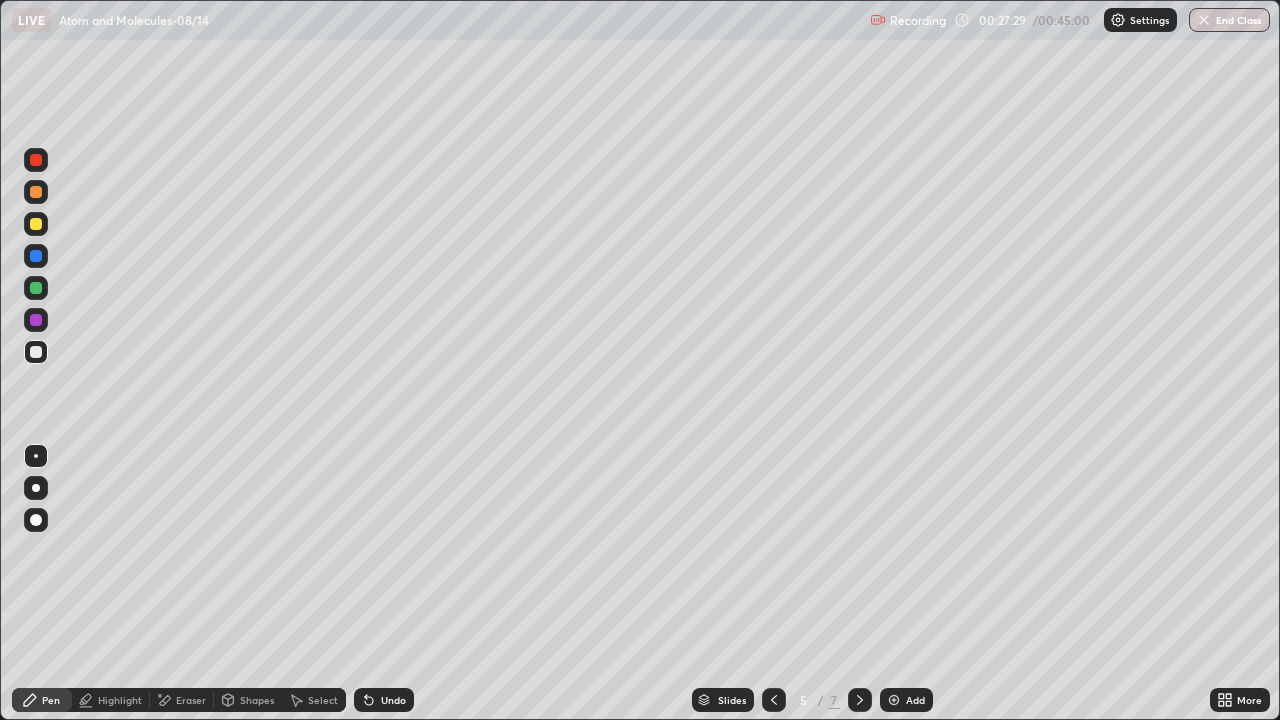 click 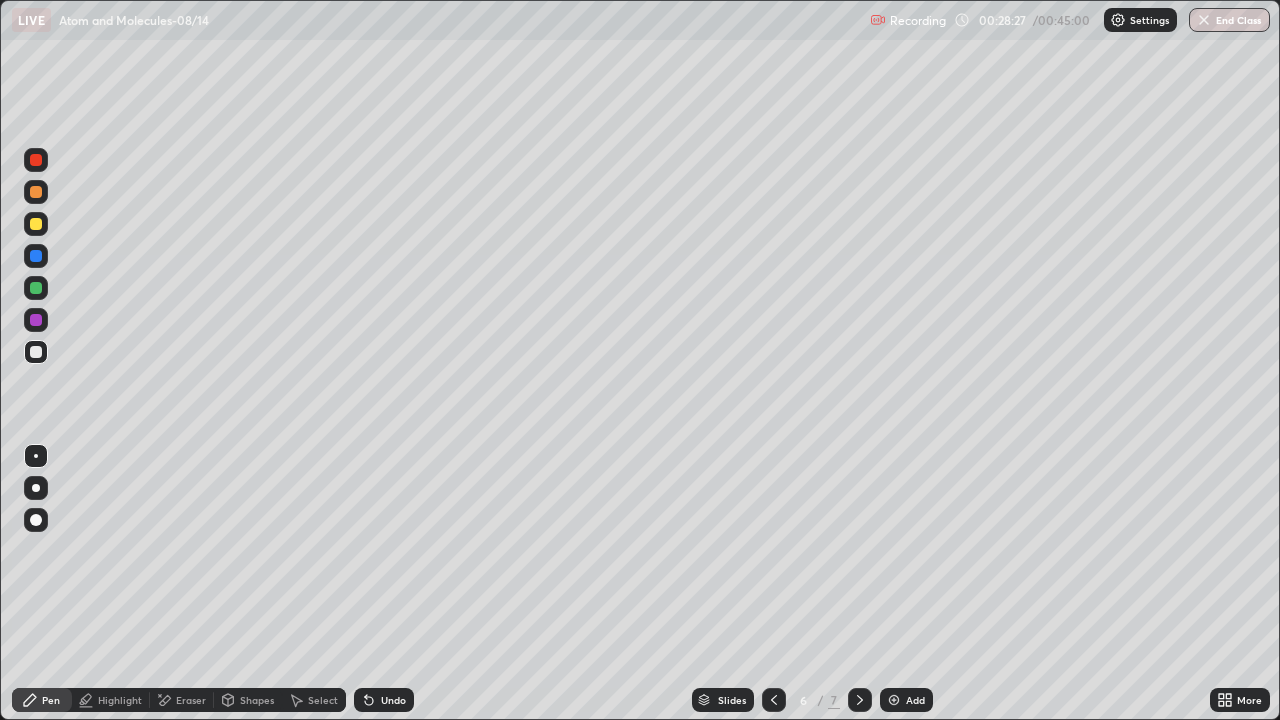 click on "Eraser" at bounding box center [191, 700] 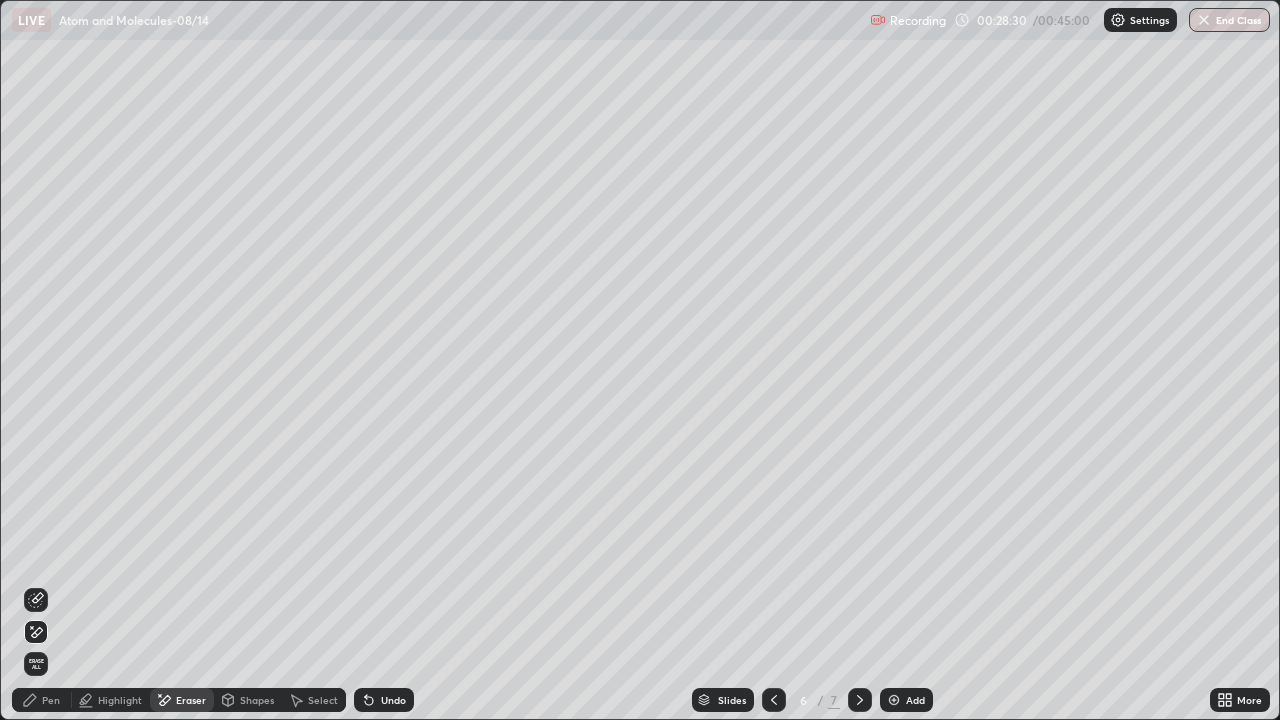 click on "Pen" at bounding box center (51, 700) 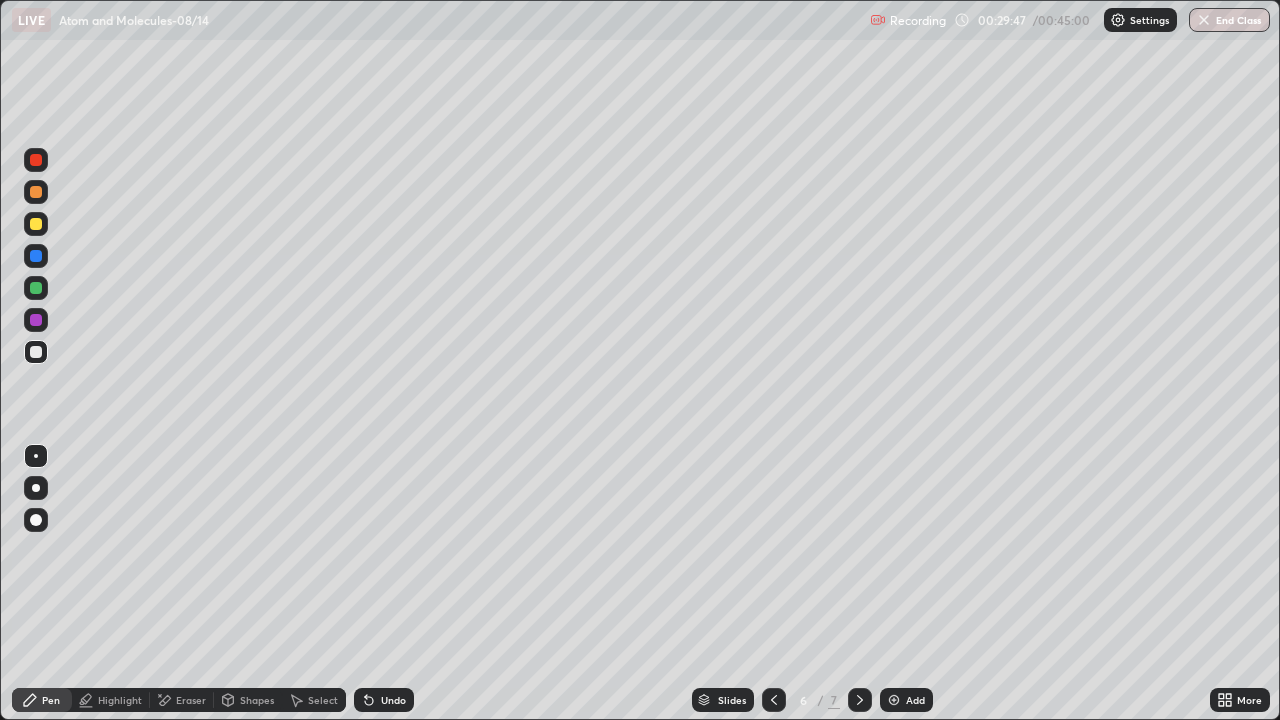 click 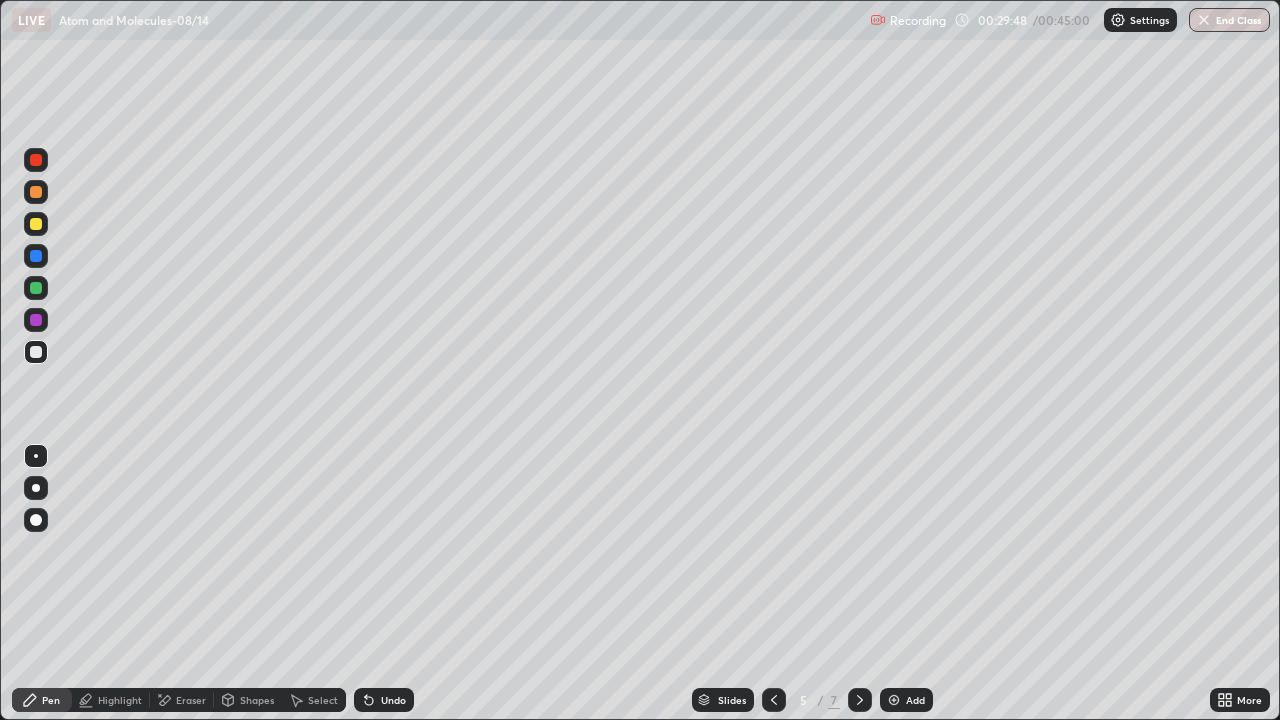 click on "5" at bounding box center (804, 700) 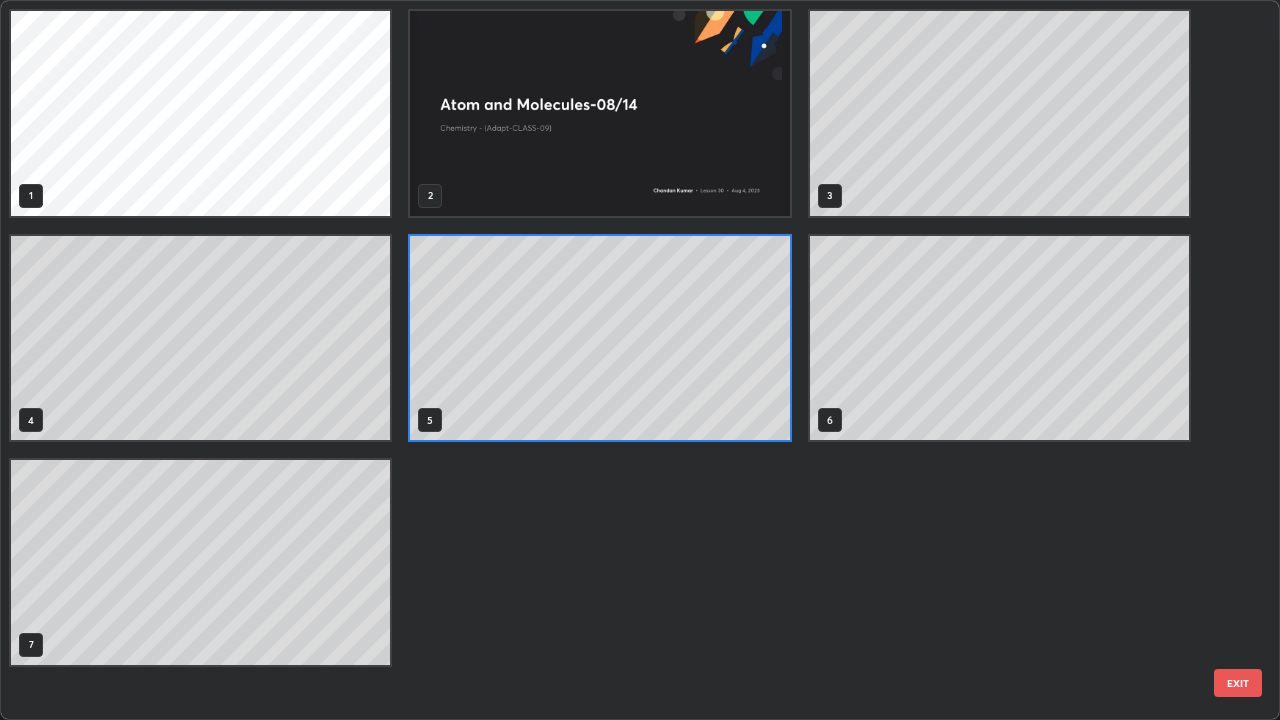 scroll, scrollTop: 7, scrollLeft: 11, axis: both 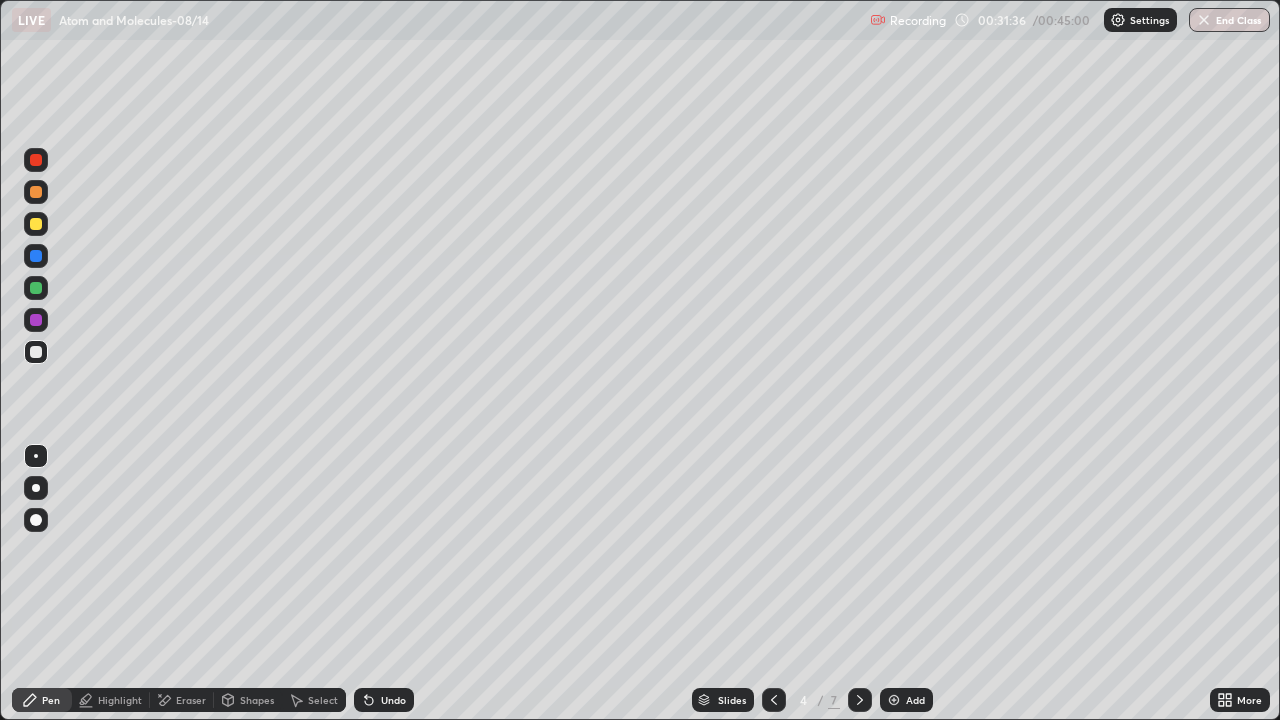 click 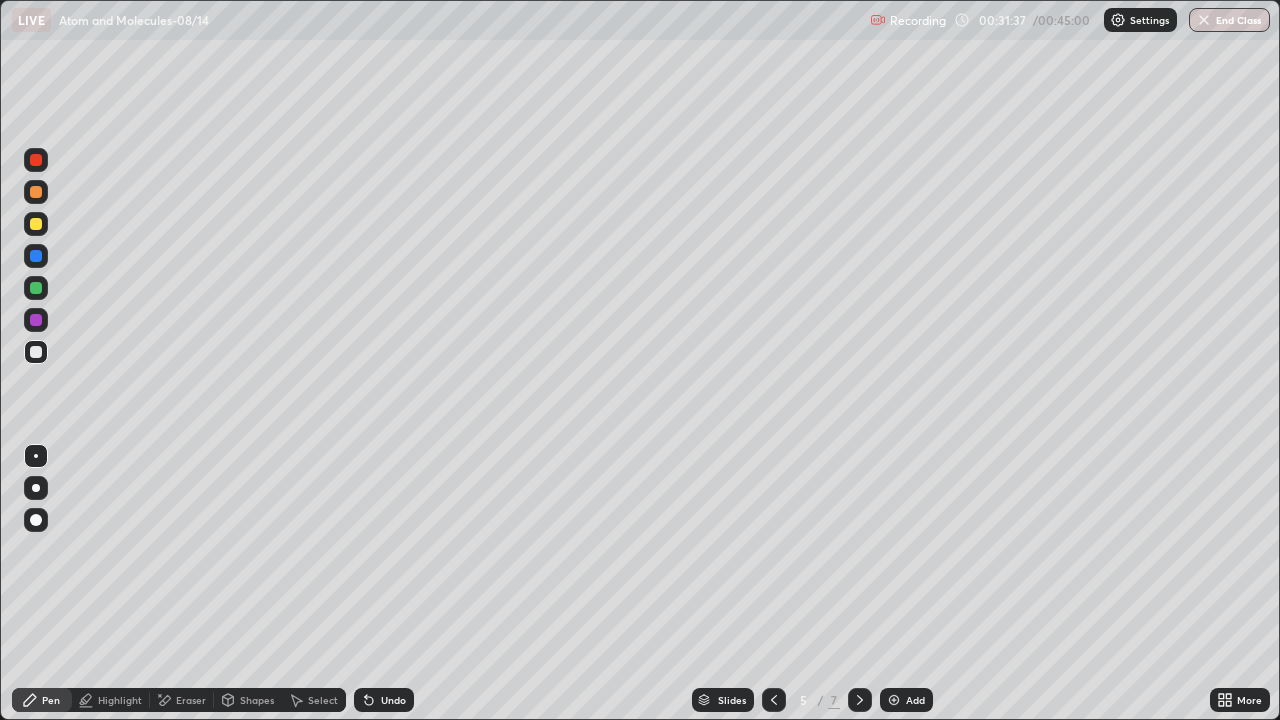 click 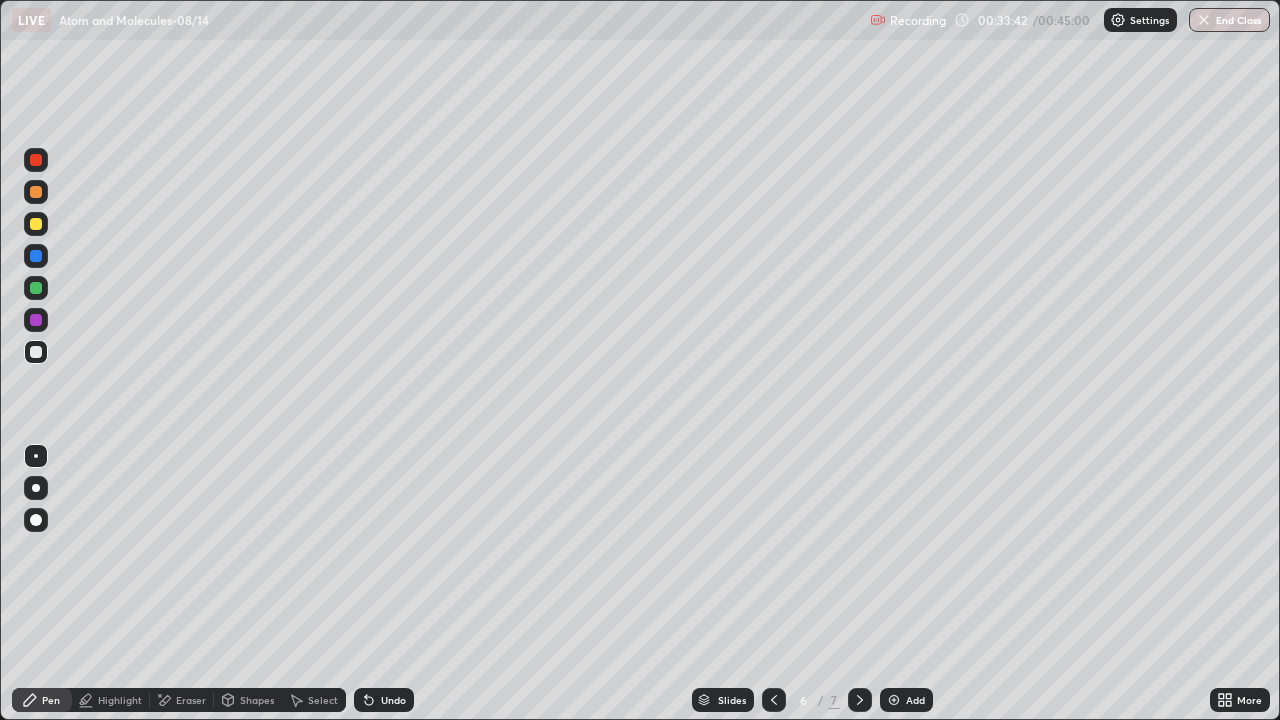 click on "Add" at bounding box center [906, 700] 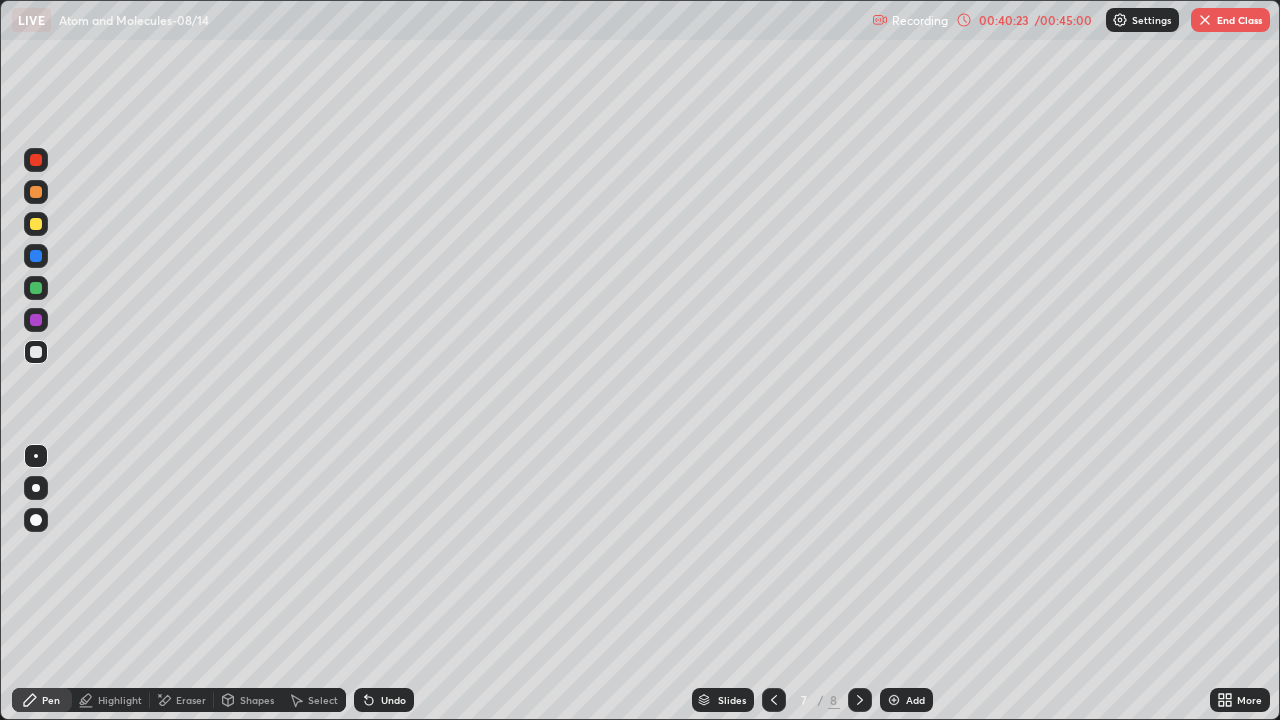 click on "End Class" at bounding box center [1230, 20] 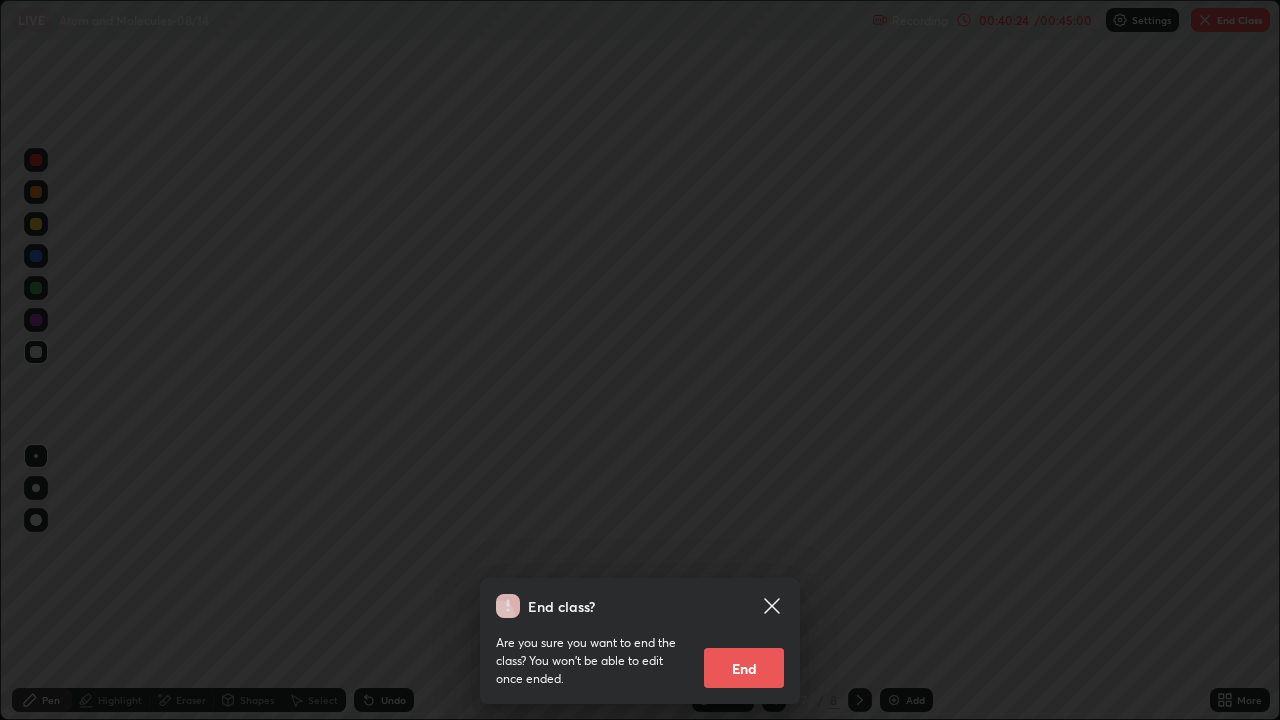 click on "End" at bounding box center (744, 668) 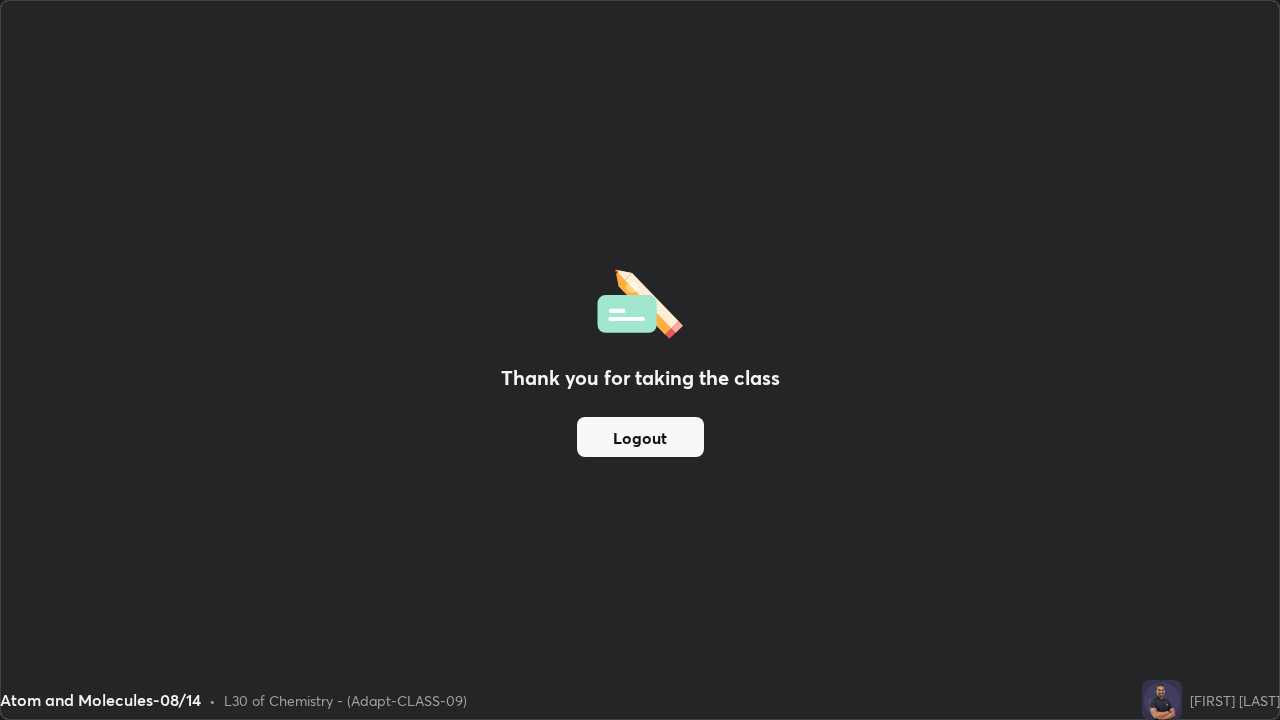 click on "Logout" at bounding box center (640, 437) 